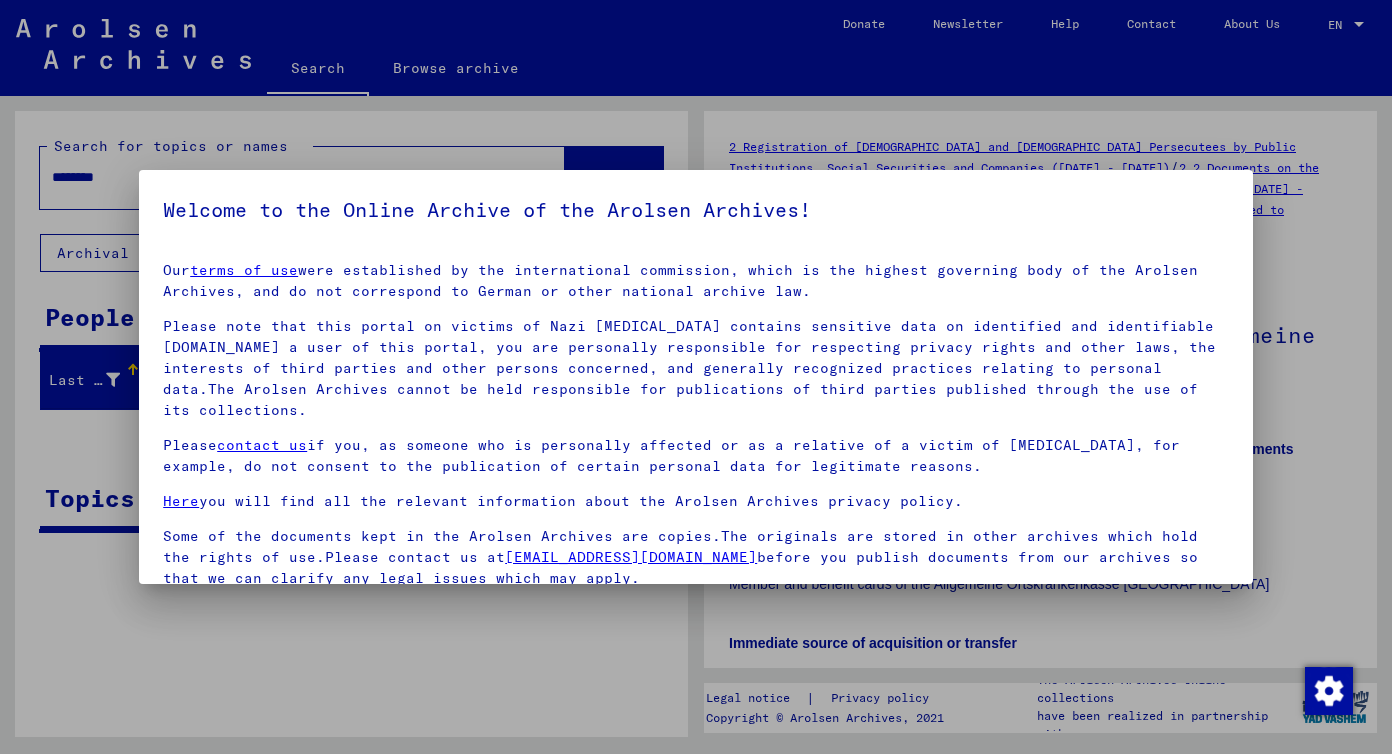 scroll, scrollTop: 0, scrollLeft: 0, axis: both 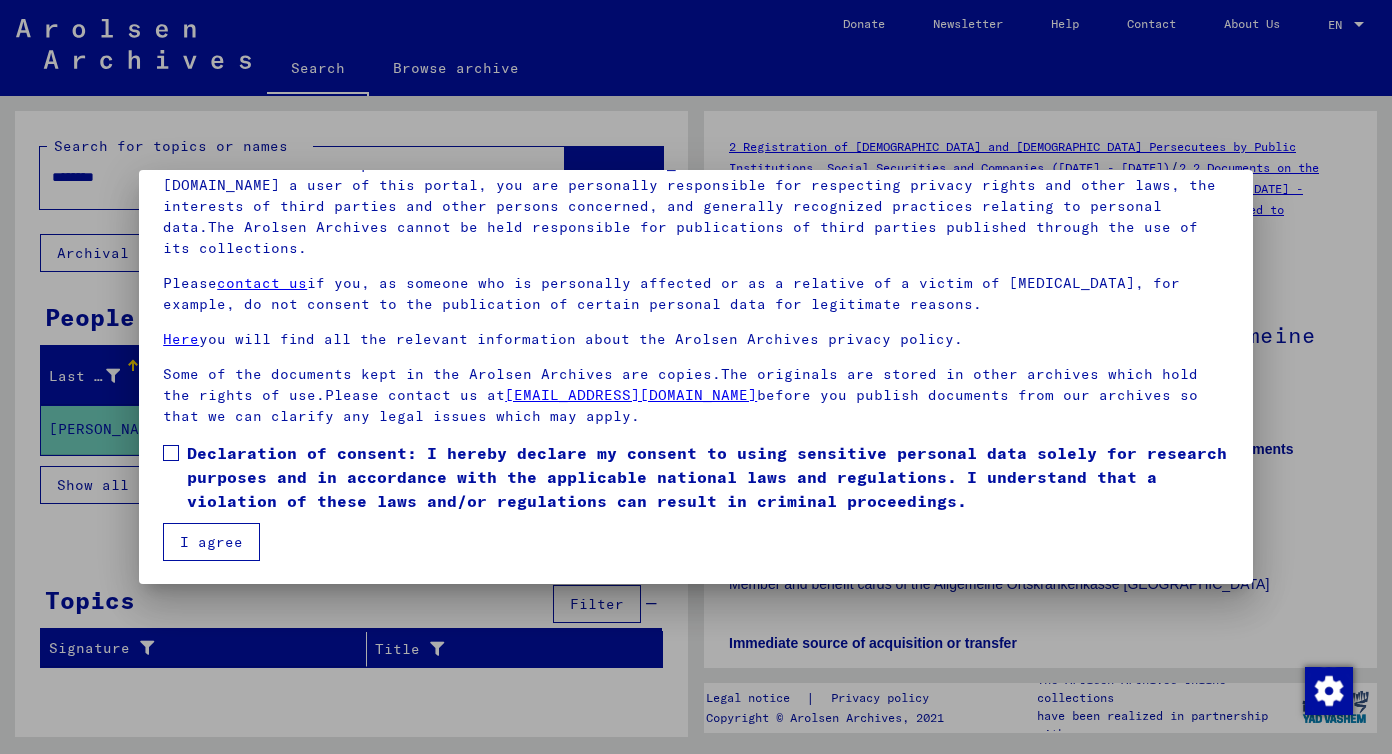 click at bounding box center (171, 453) 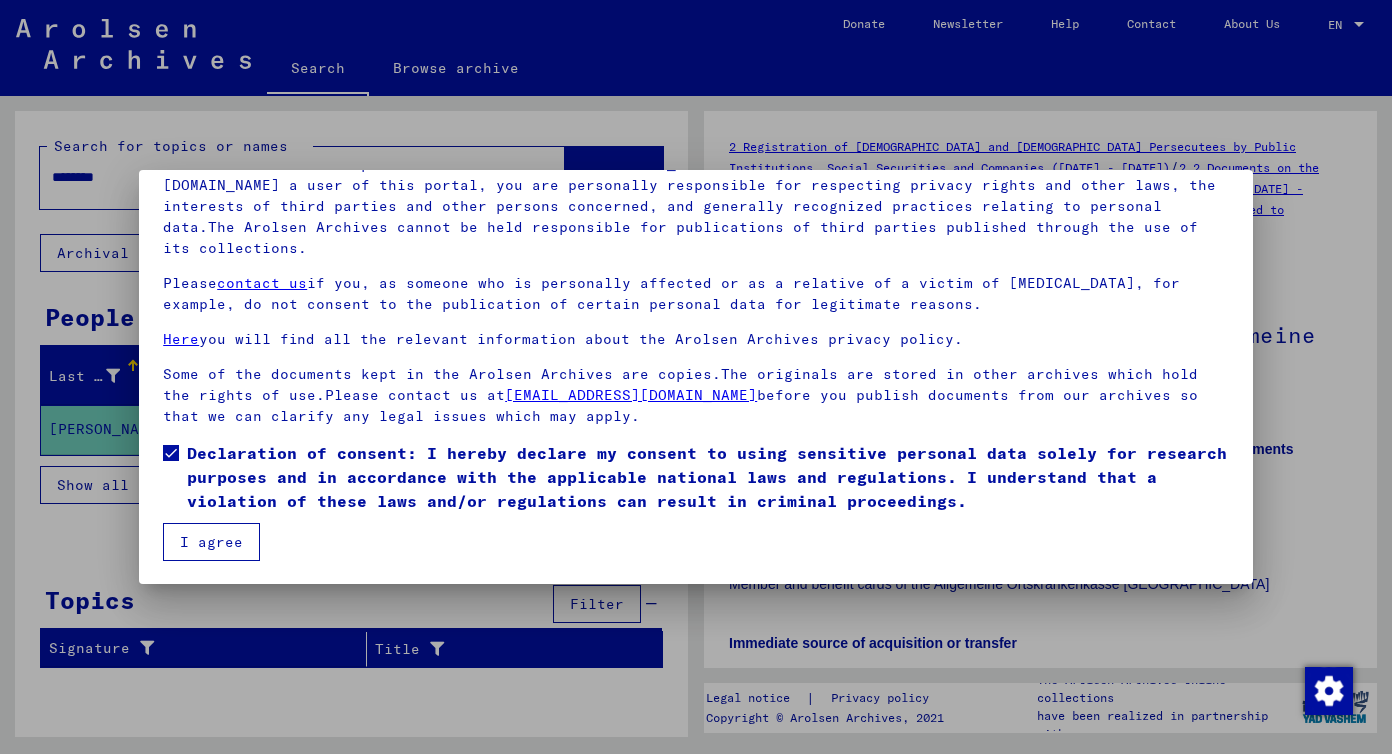 click on "I agree" at bounding box center [211, 542] 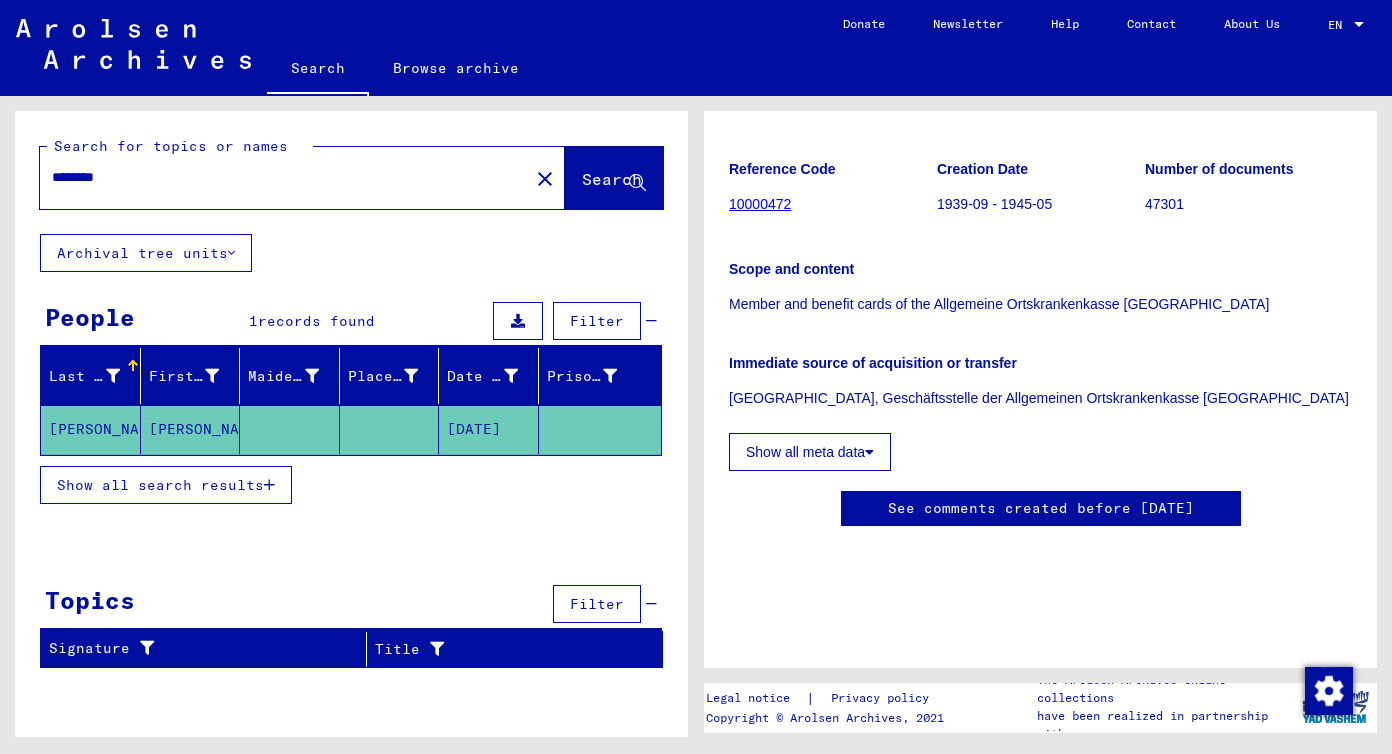 scroll, scrollTop: 529, scrollLeft: 0, axis: vertical 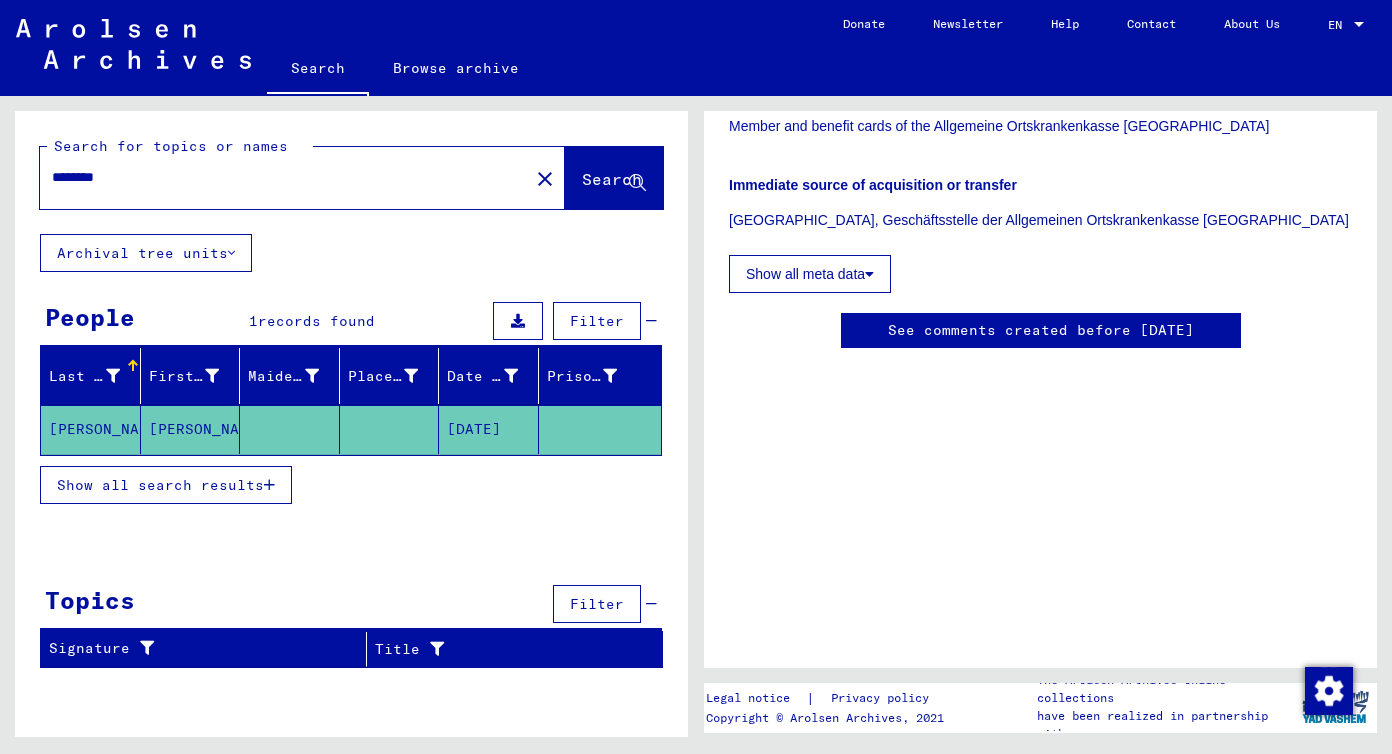 click on "close" 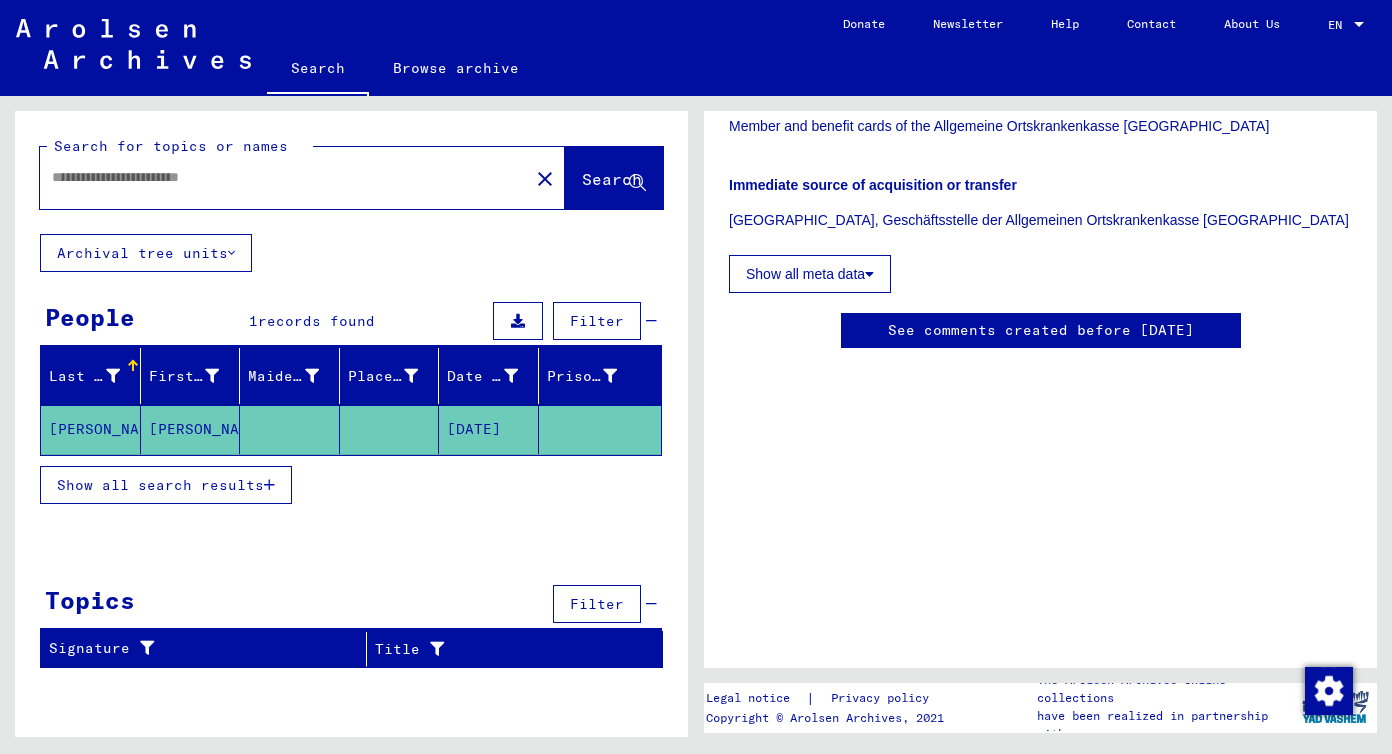 scroll, scrollTop: 0, scrollLeft: 0, axis: both 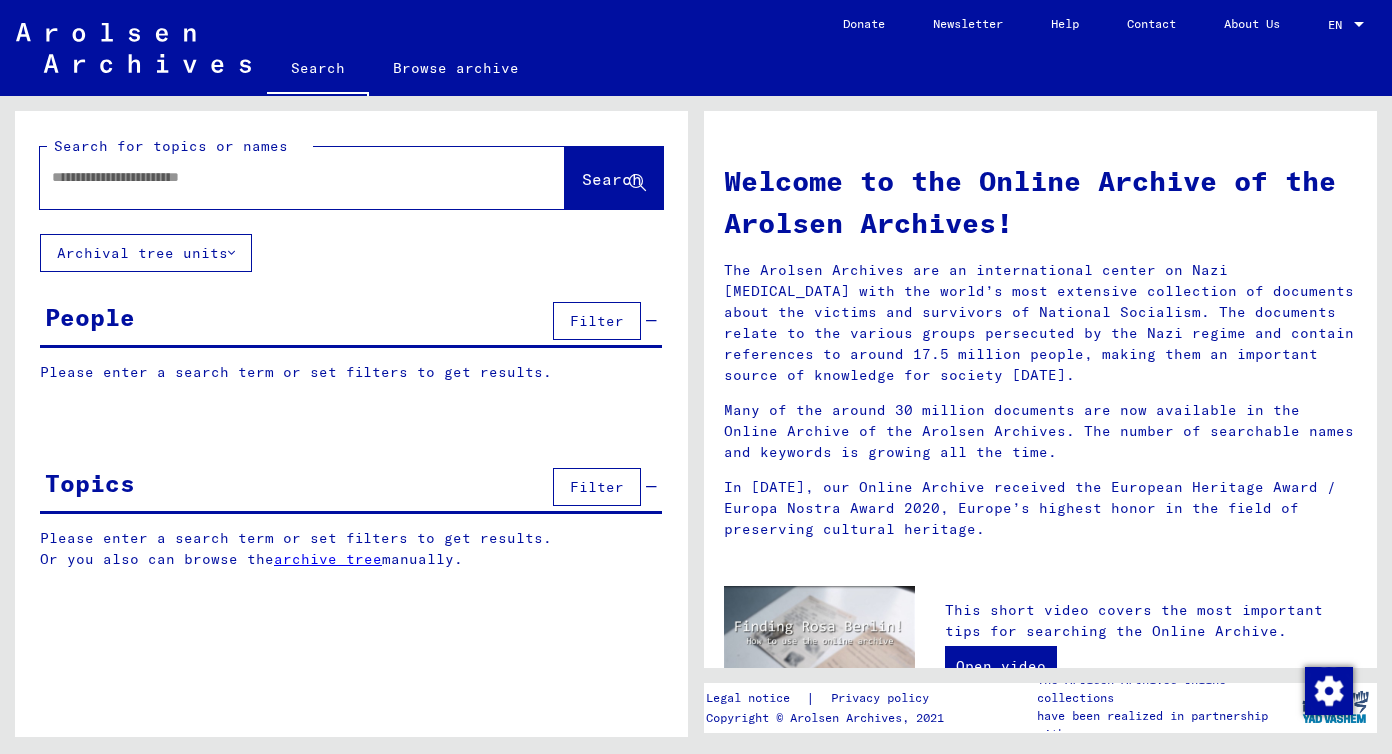click 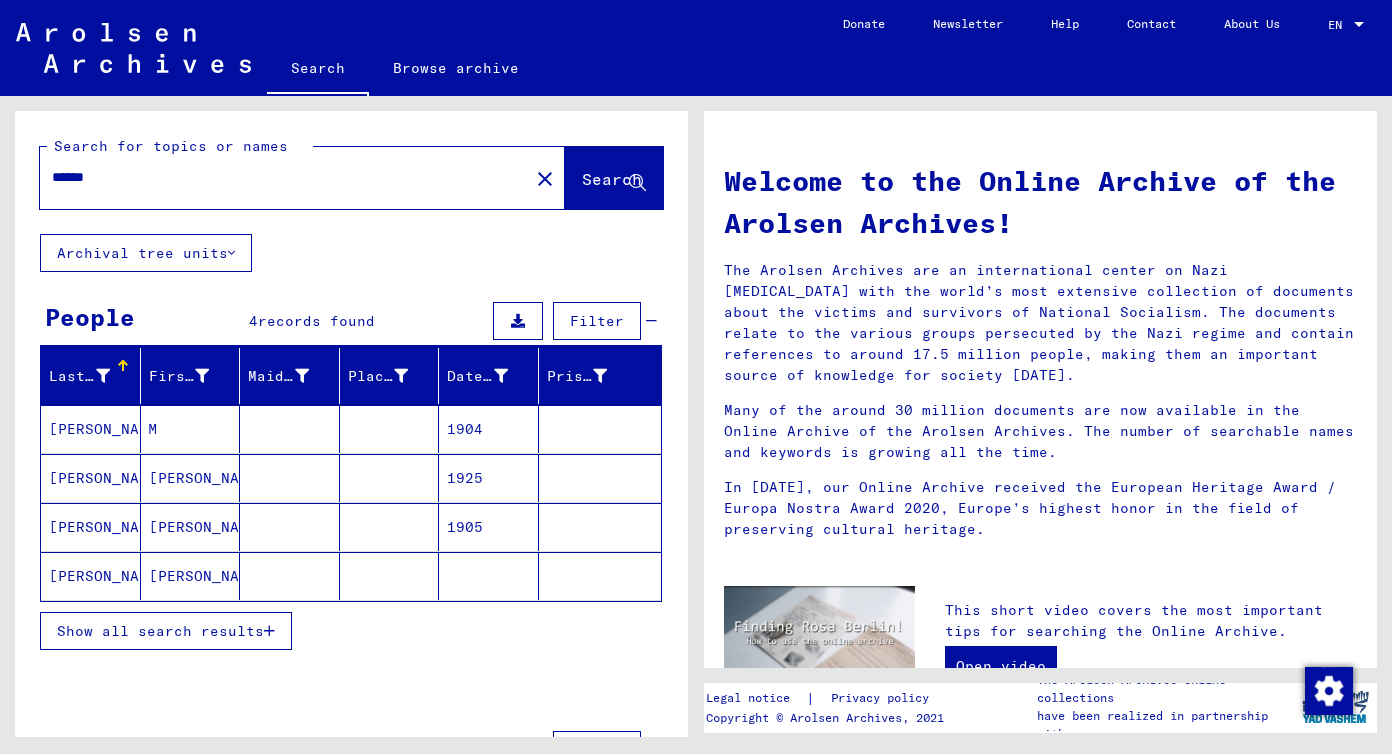 click on "М" at bounding box center (191, 478) 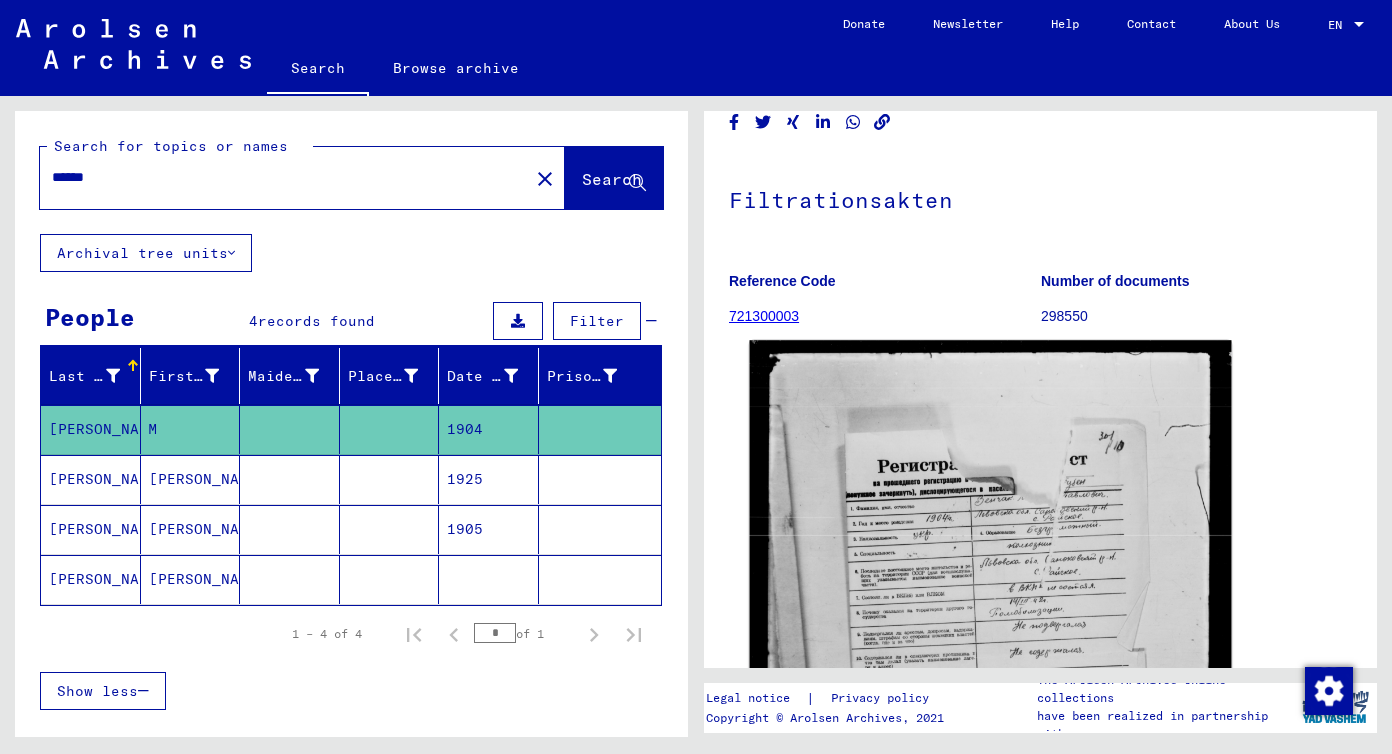 scroll, scrollTop: 95, scrollLeft: 0, axis: vertical 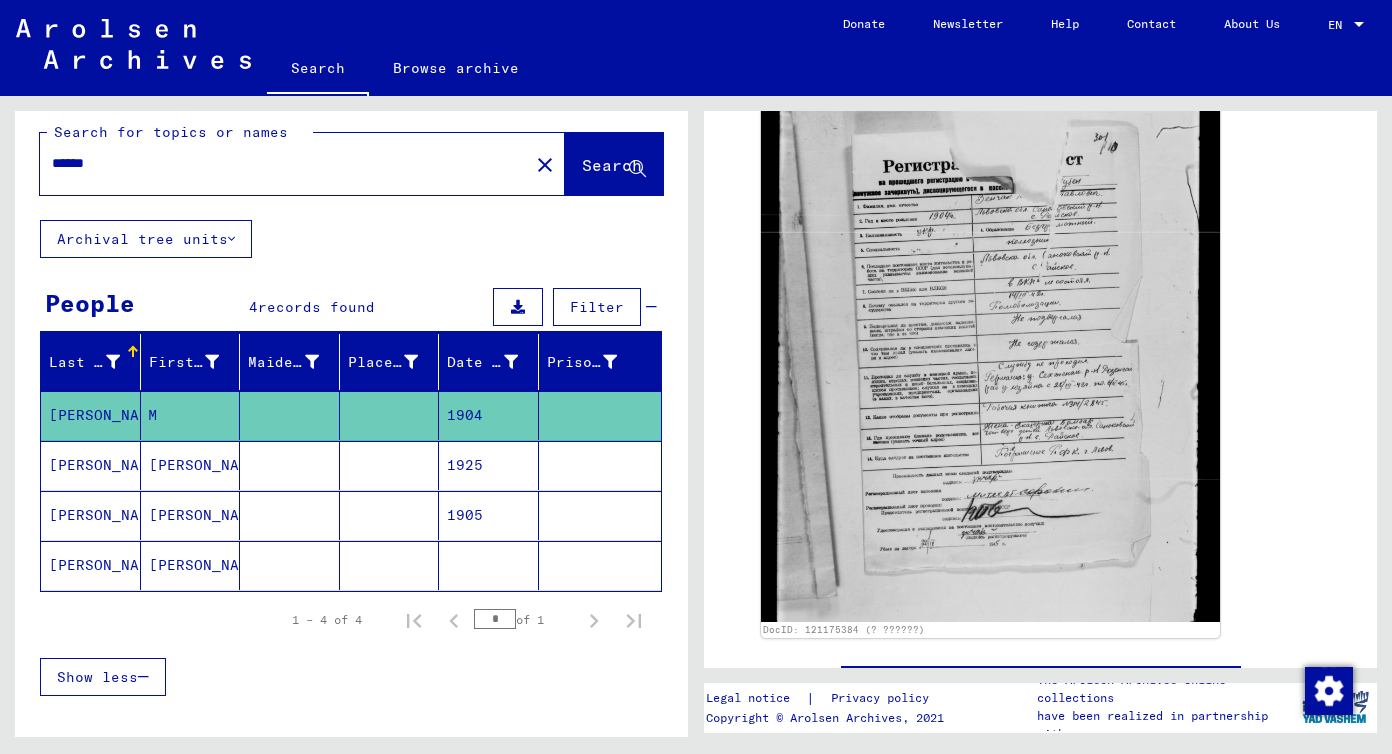 click on "[PERSON_NAME]" at bounding box center [191, 565] 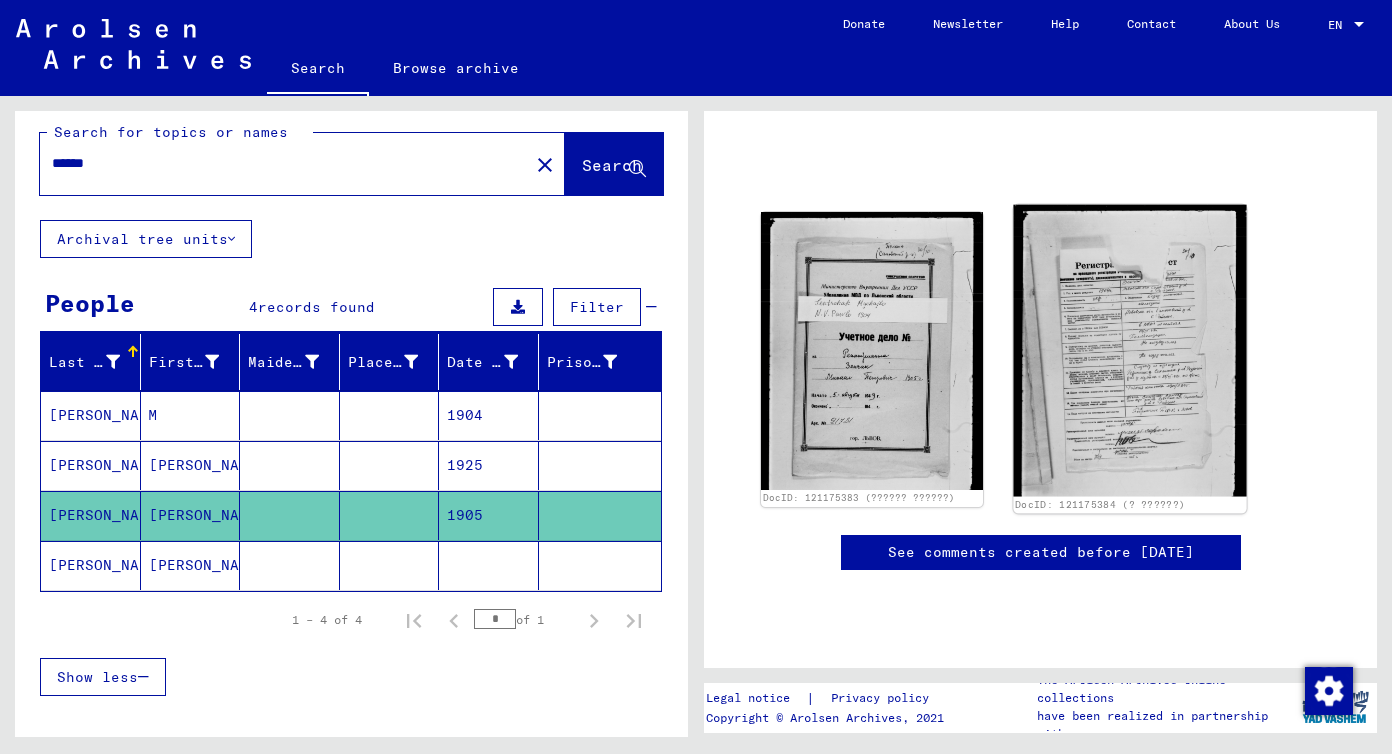 scroll, scrollTop: 143, scrollLeft: 0, axis: vertical 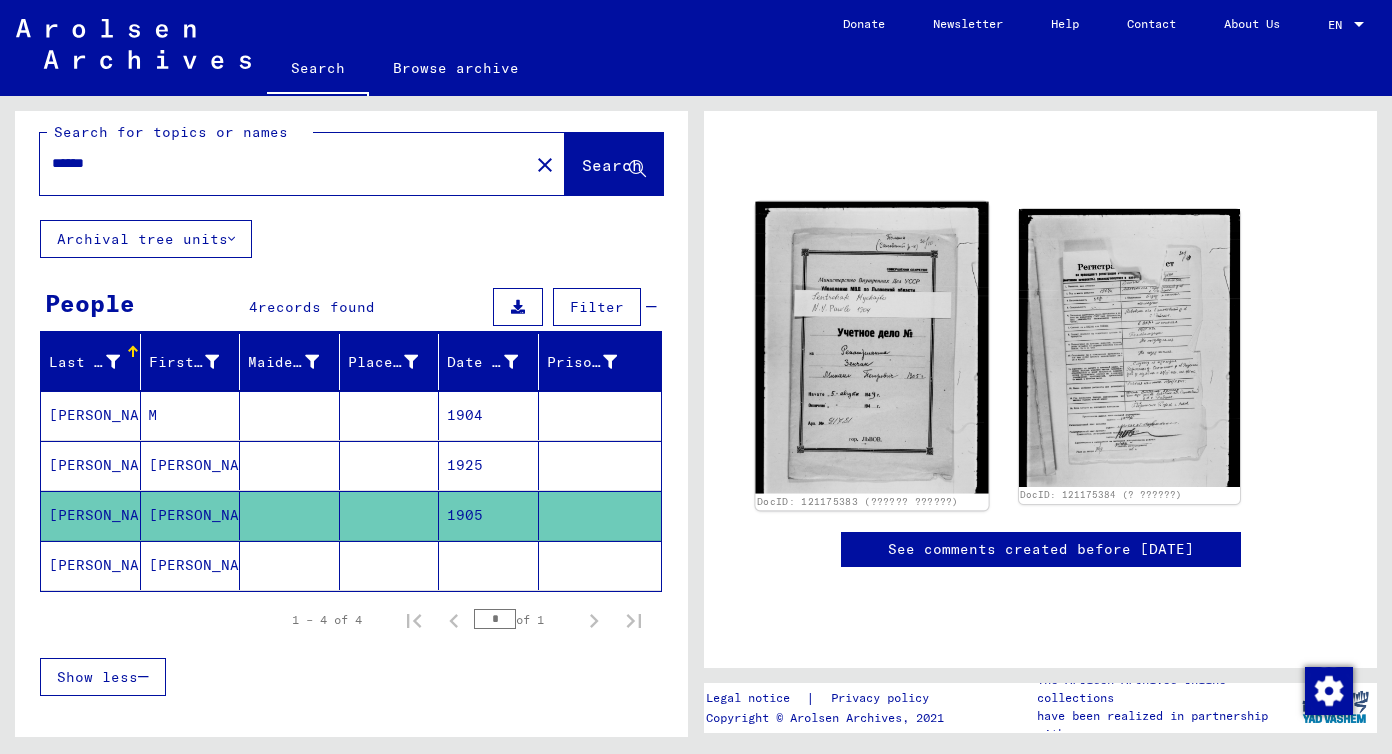 click 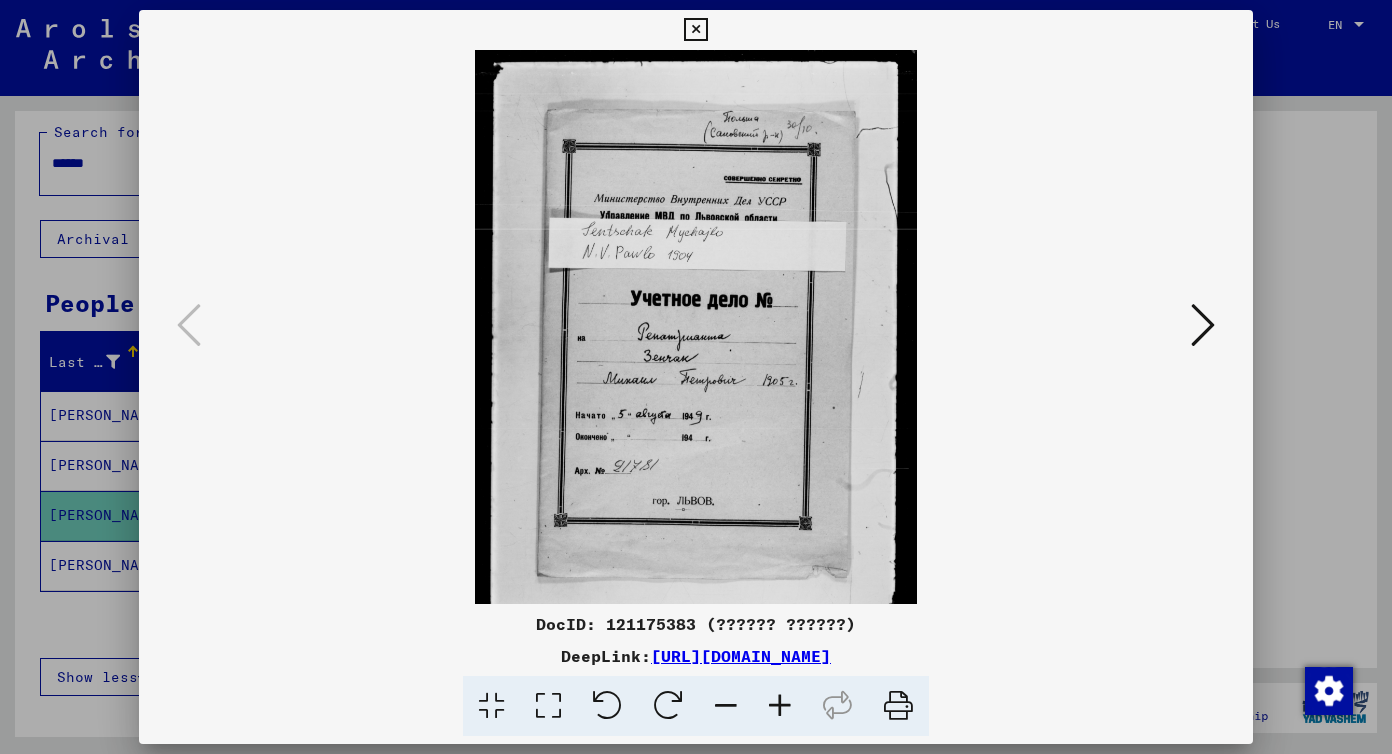 click at bounding box center (696, 327) 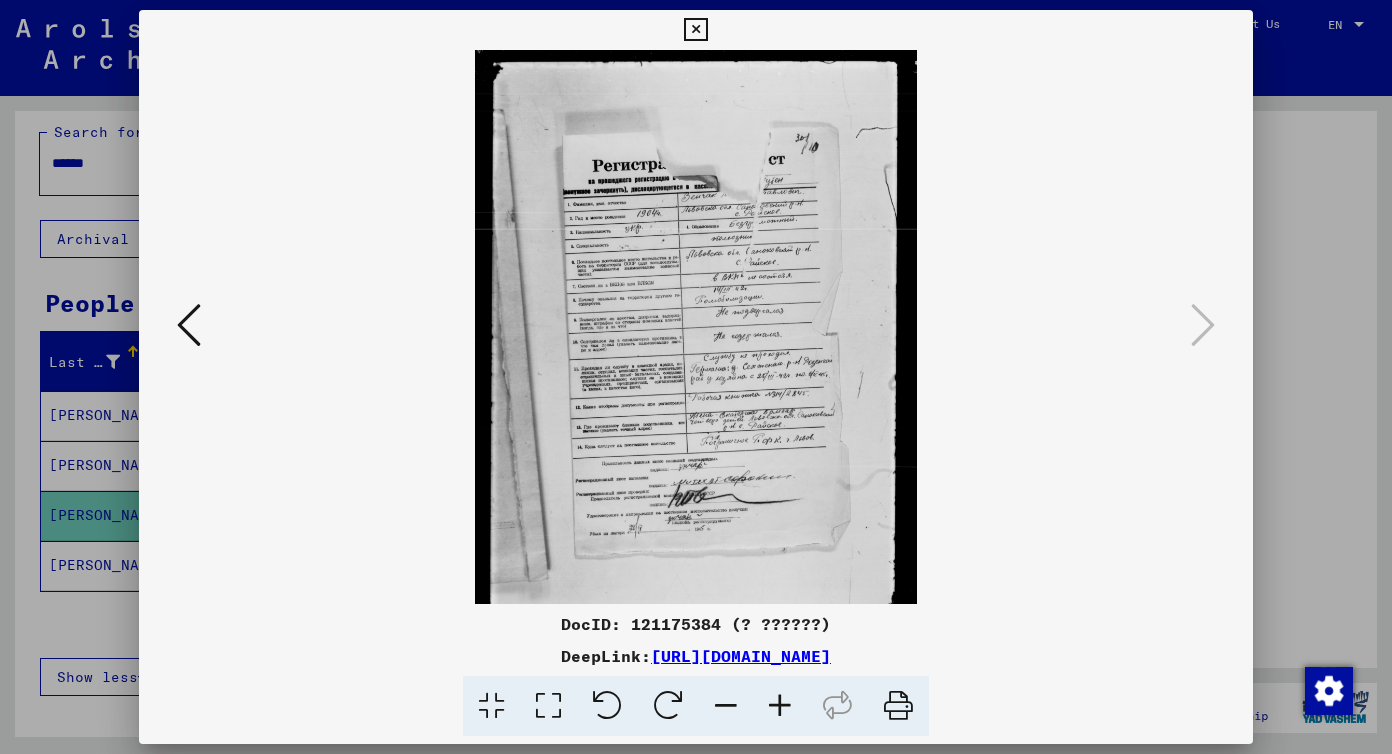 click at bounding box center (696, 377) 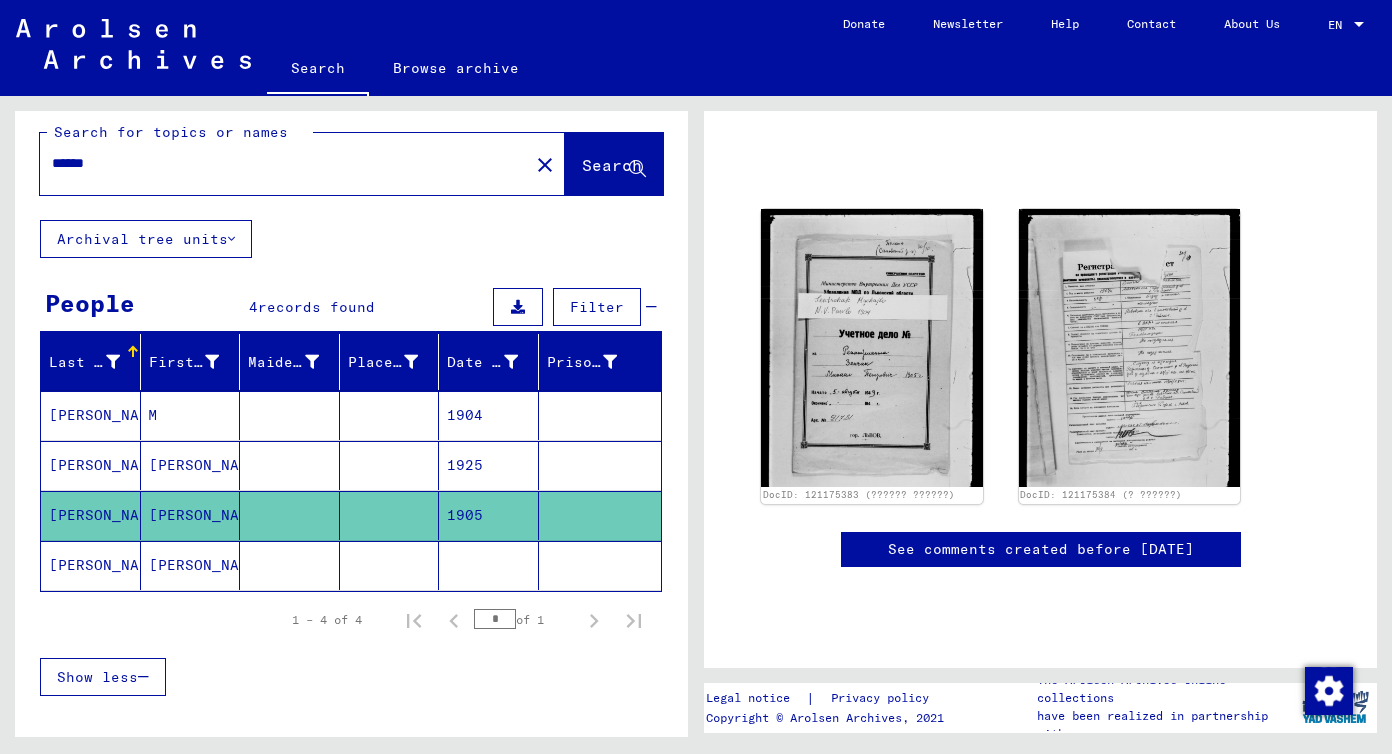 click on "М" at bounding box center [191, 465] 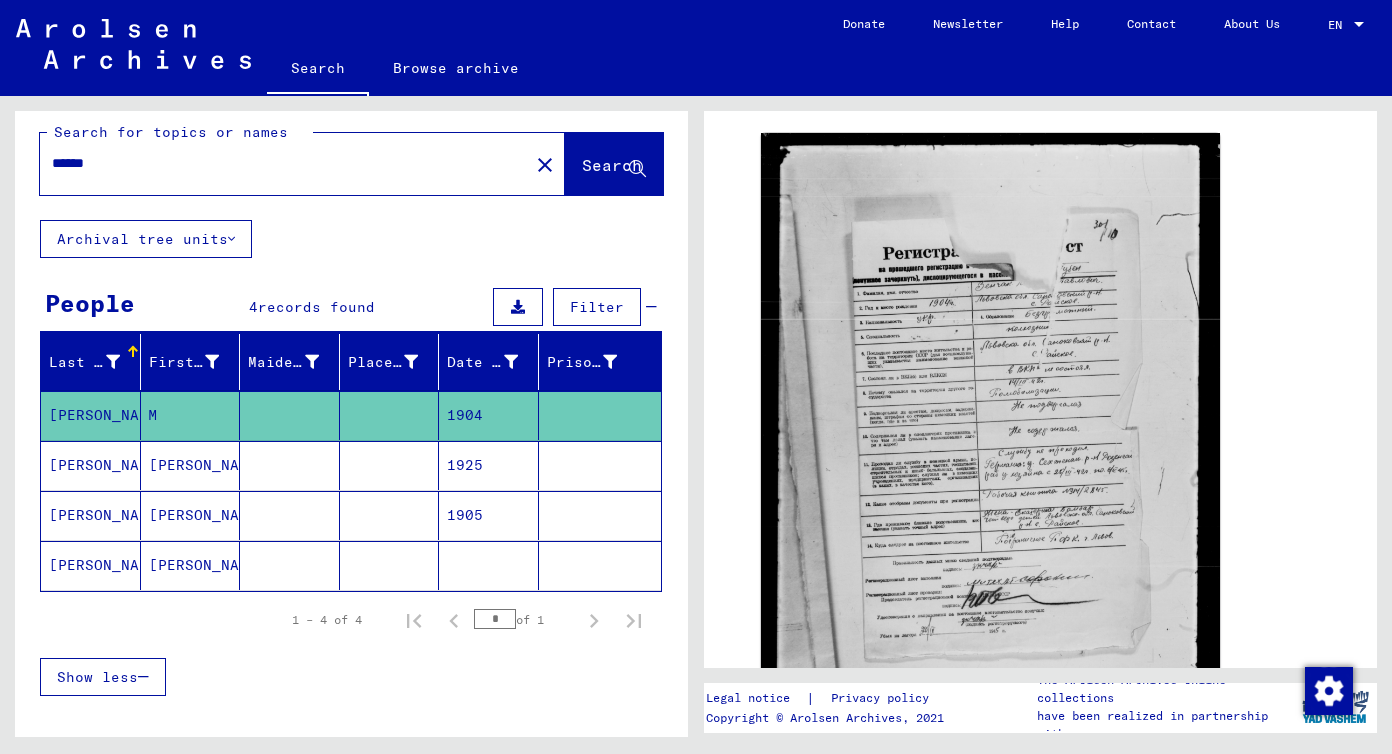 scroll, scrollTop: 379, scrollLeft: 0, axis: vertical 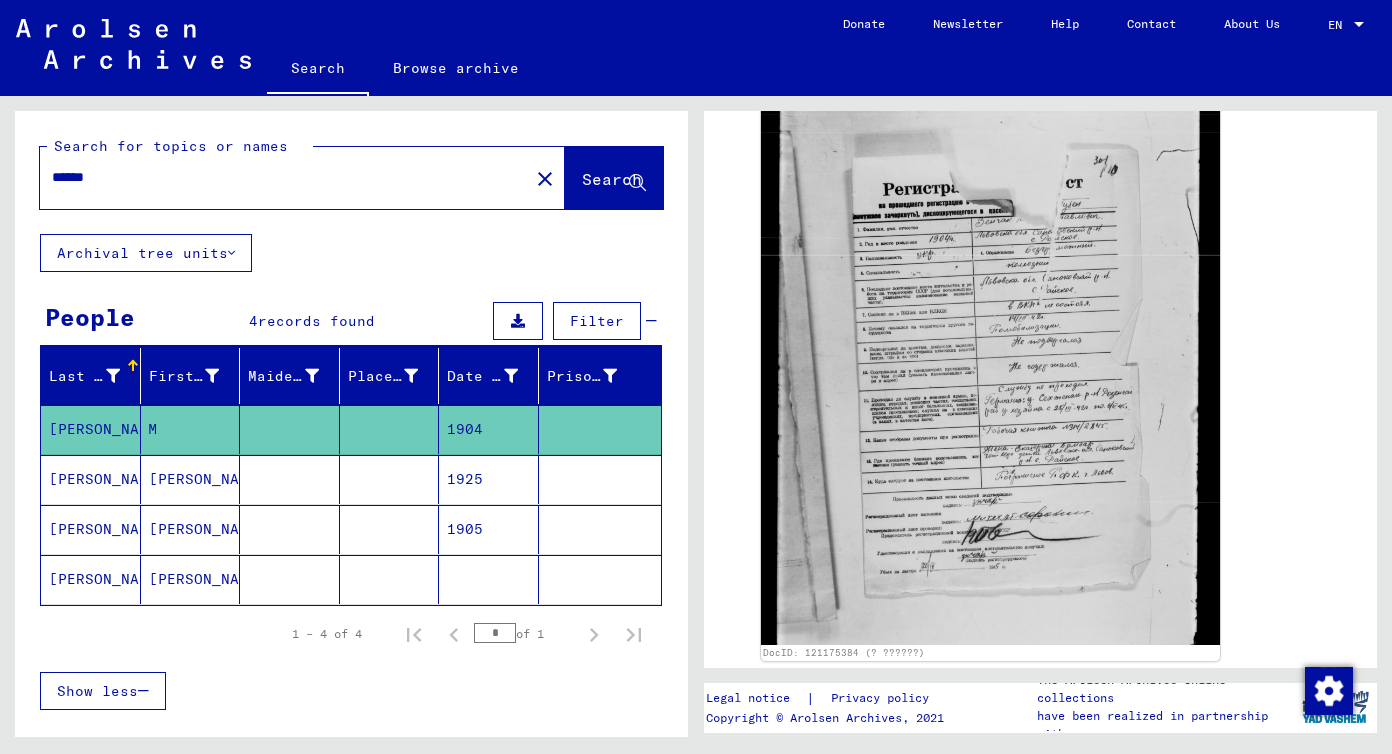click on "******" at bounding box center [284, 177] 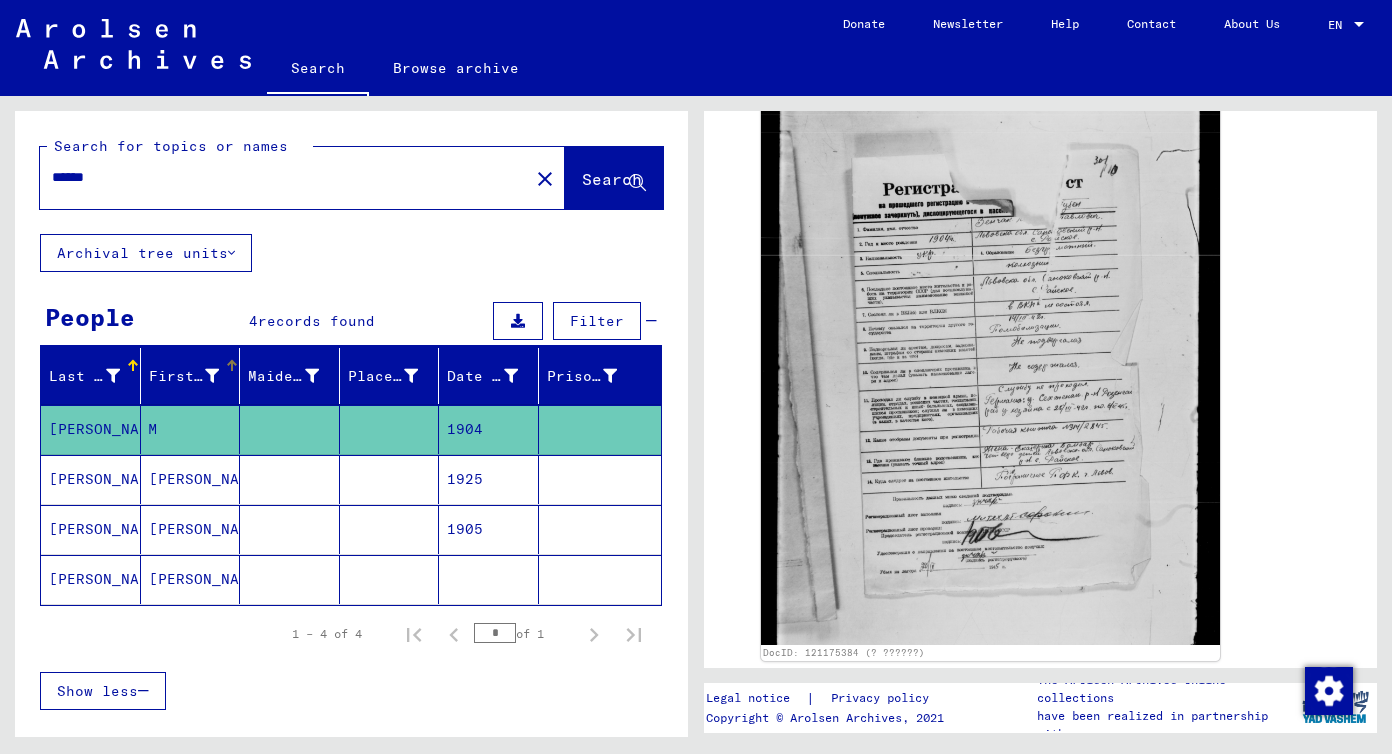scroll, scrollTop: 0, scrollLeft: 0, axis: both 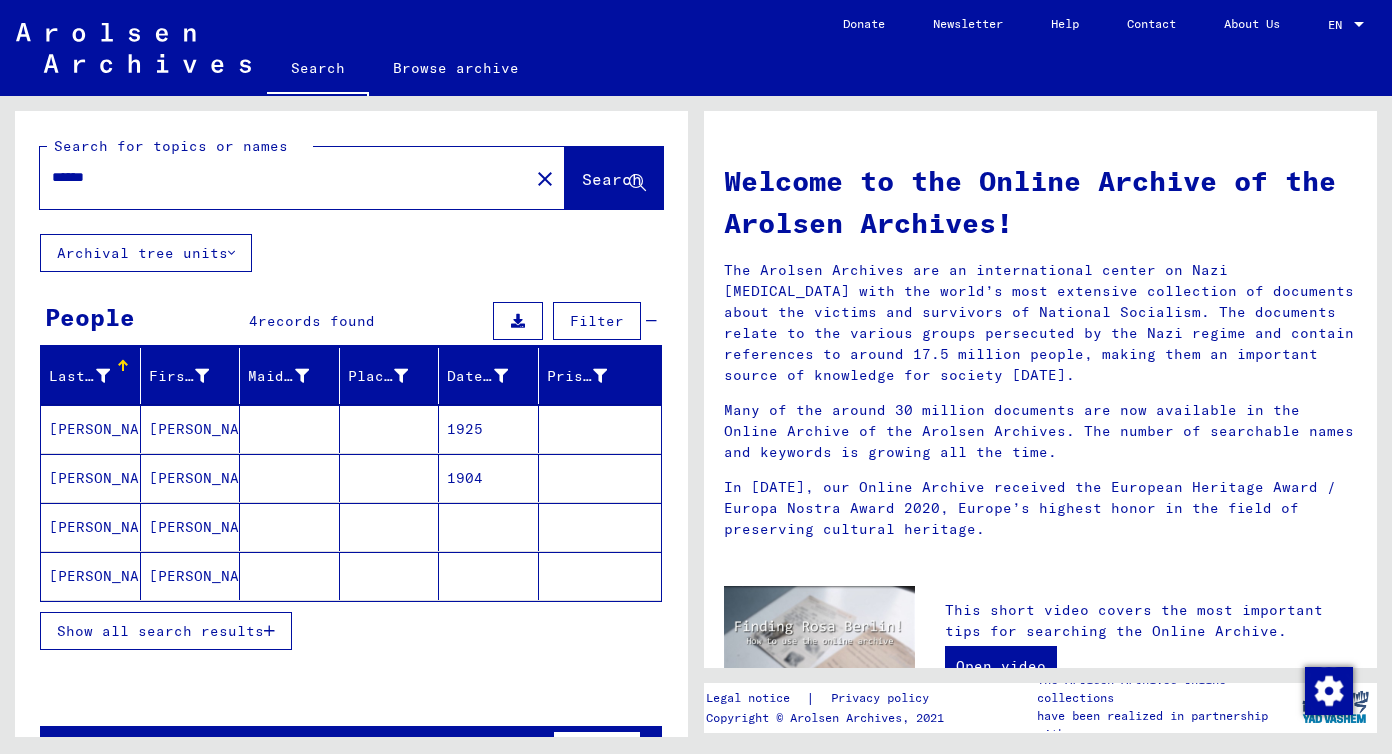 click on "[PERSON_NAME]" at bounding box center (191, 527) 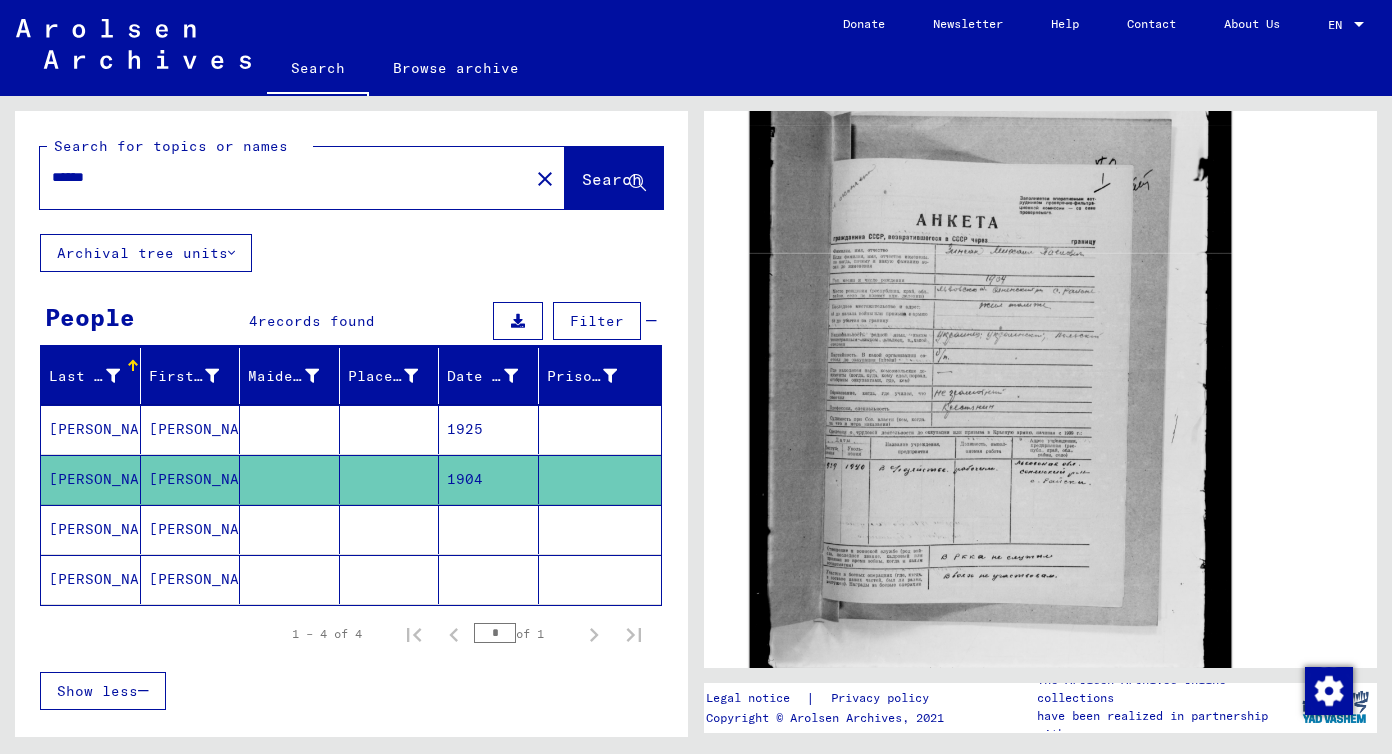 scroll, scrollTop: 388, scrollLeft: 0, axis: vertical 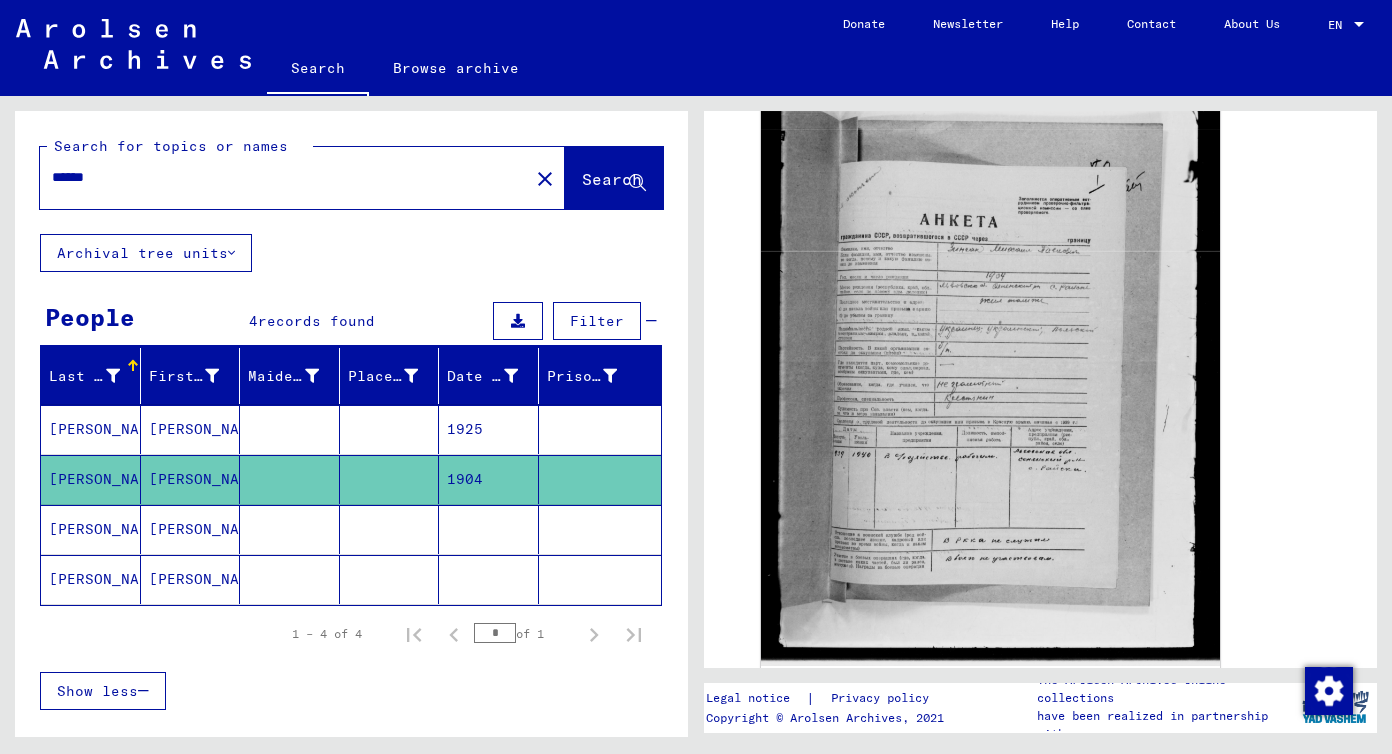click on "[PERSON_NAME]" 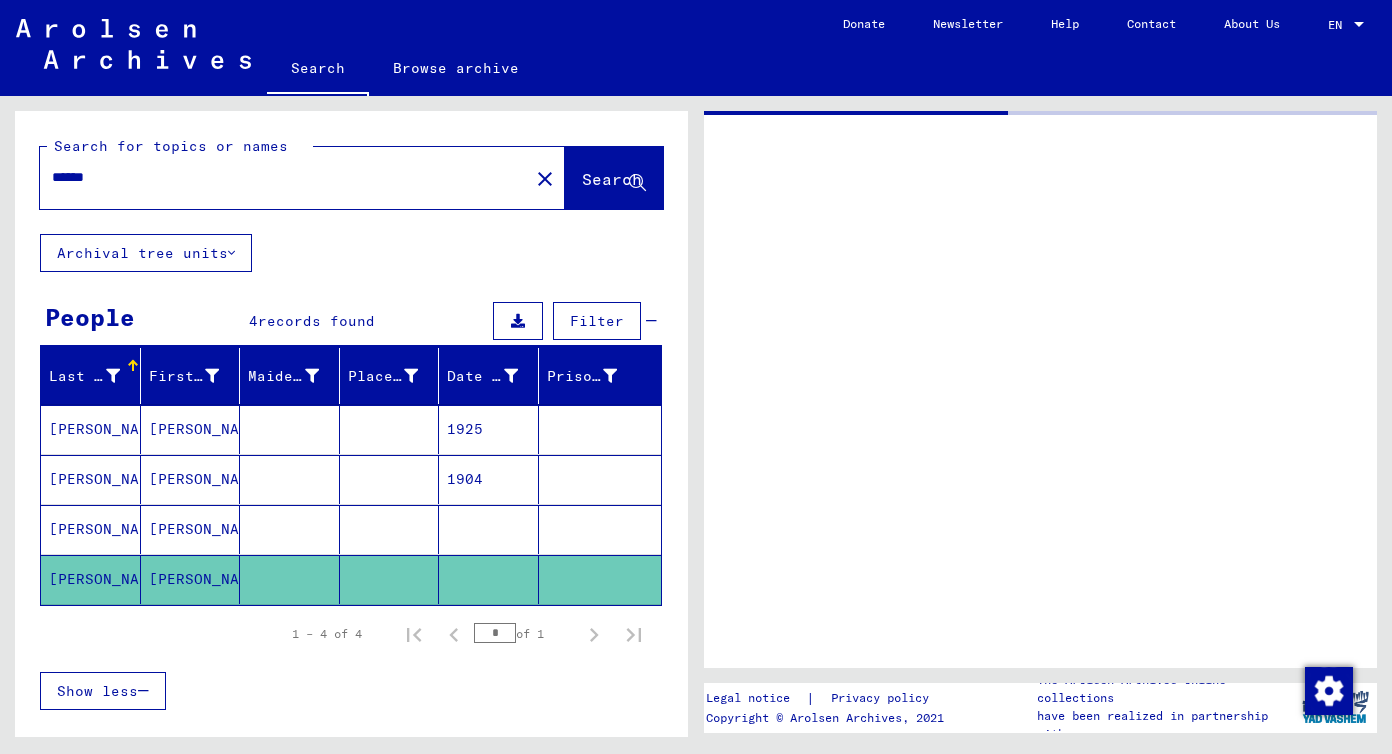 scroll, scrollTop: 0, scrollLeft: 0, axis: both 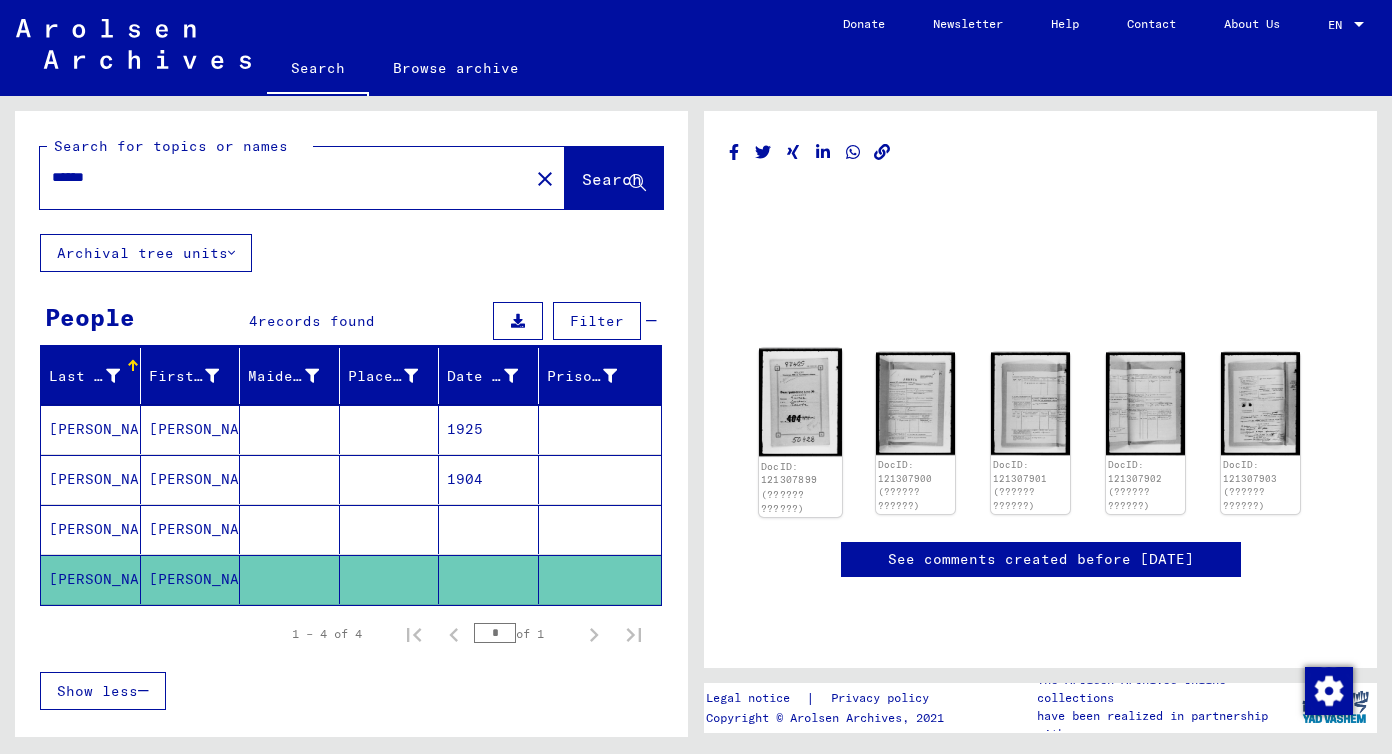 click 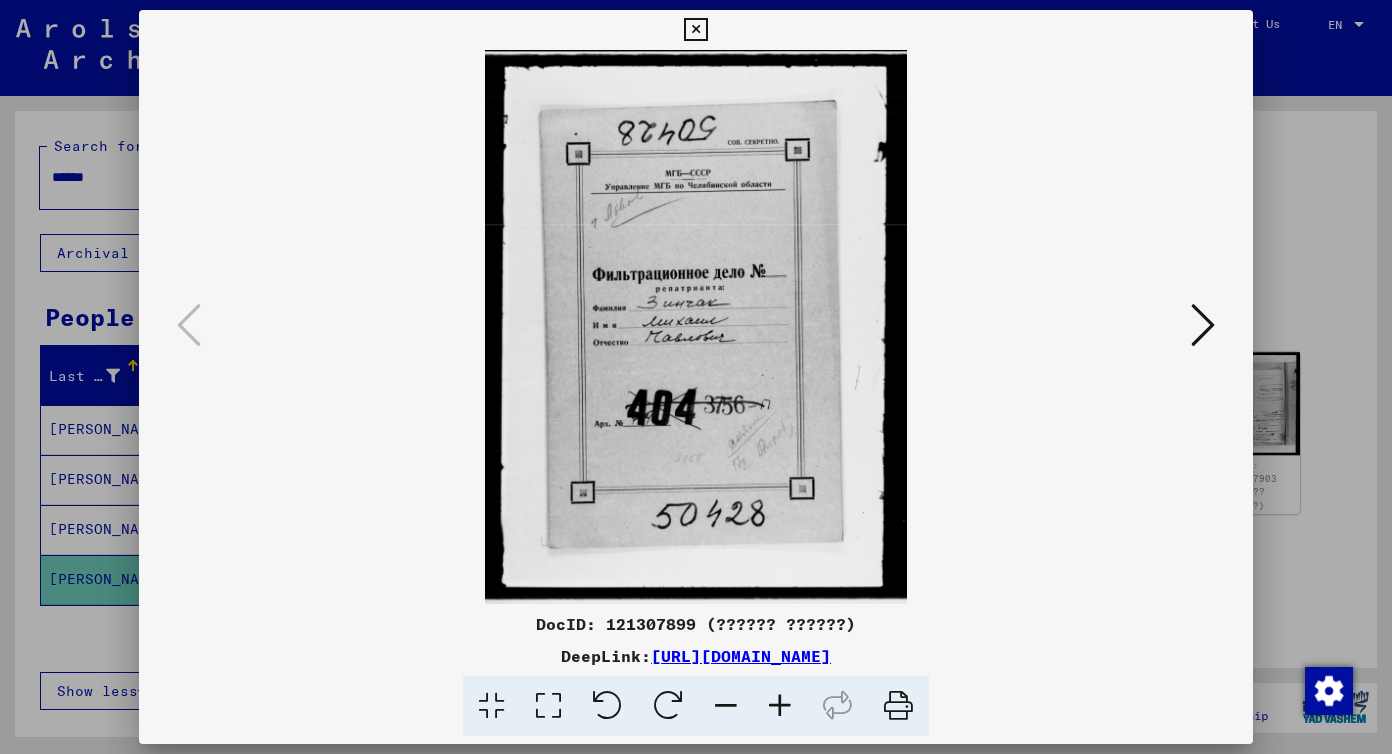 click at bounding box center (696, 327) 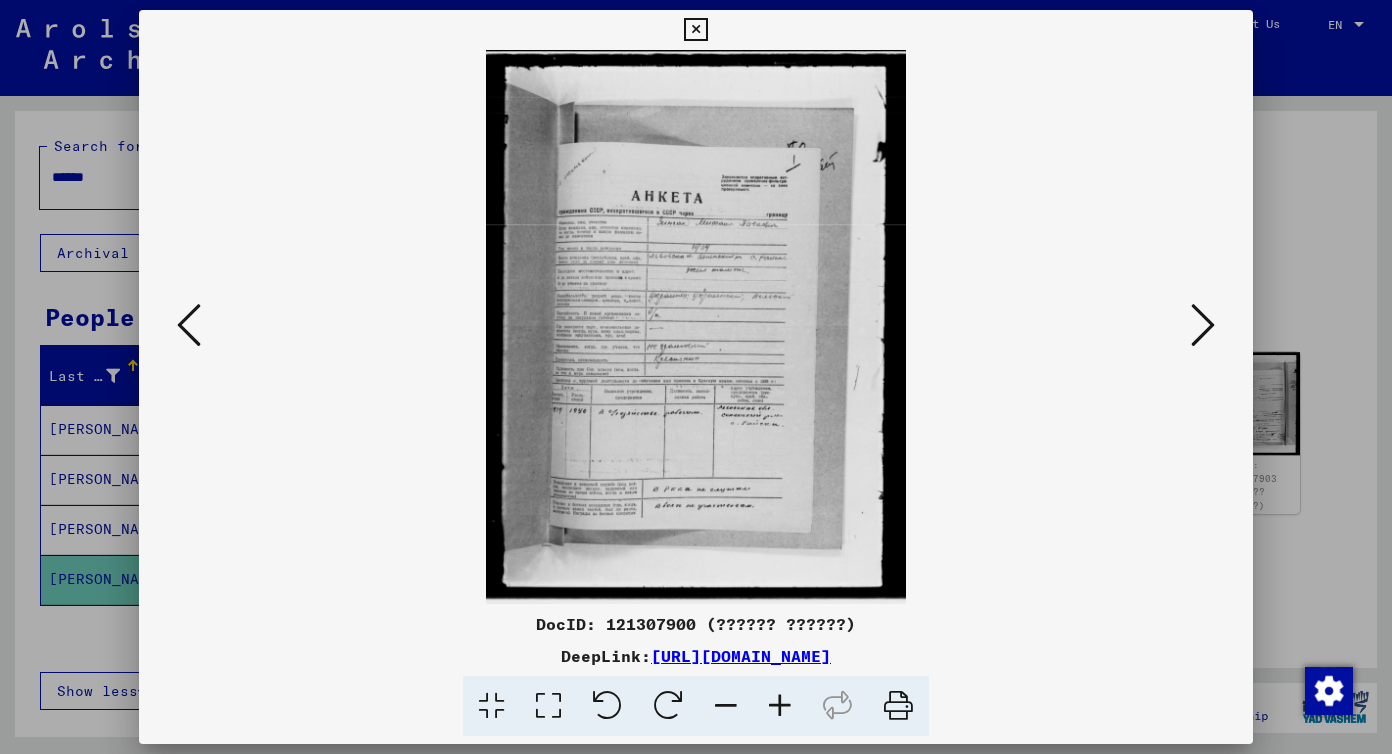 click at bounding box center [780, 706] 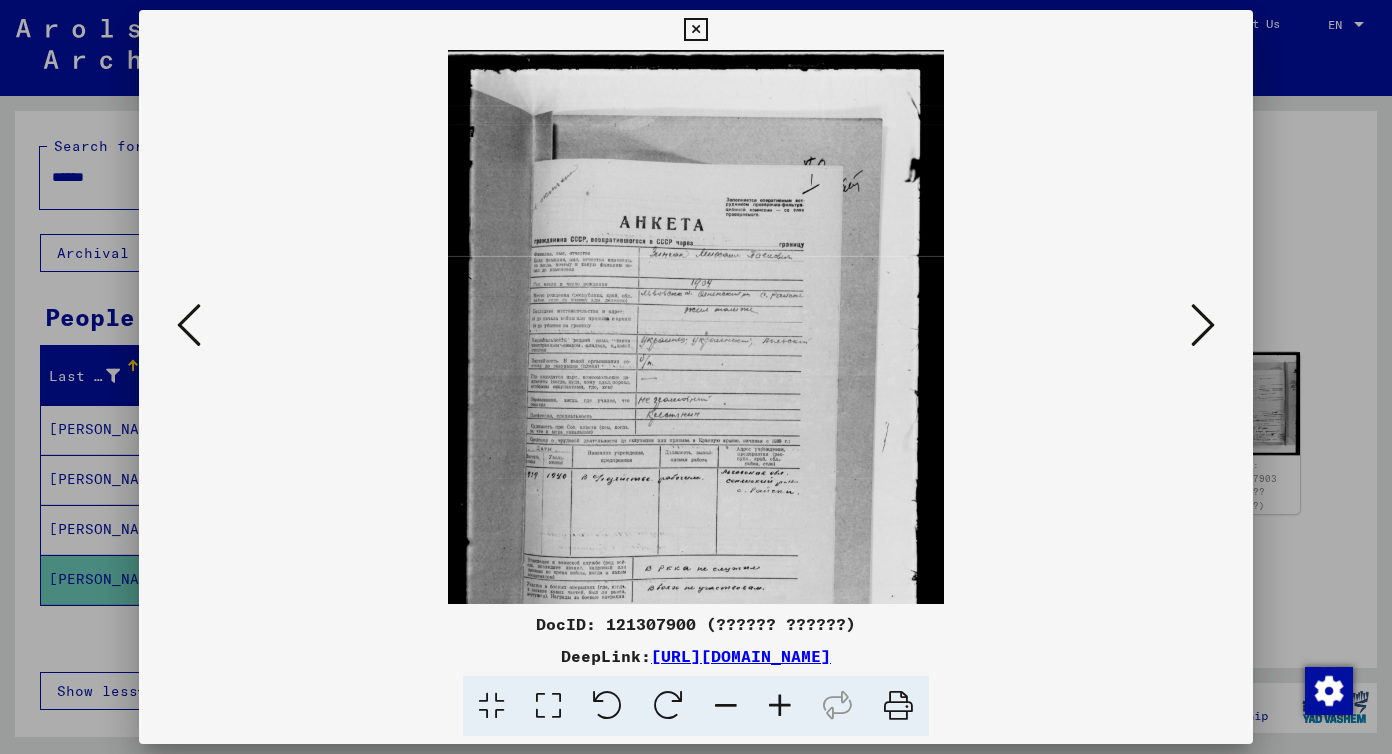click at bounding box center (780, 706) 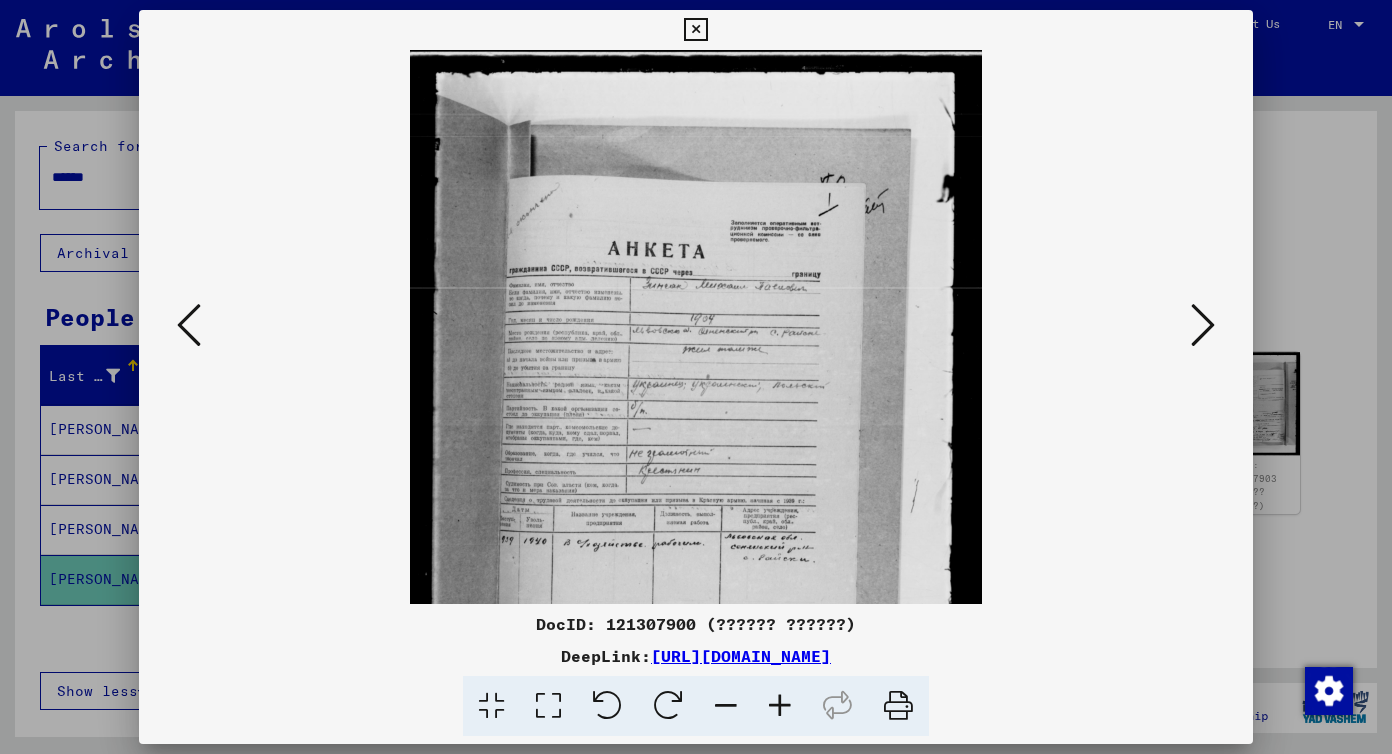 click at bounding box center [780, 706] 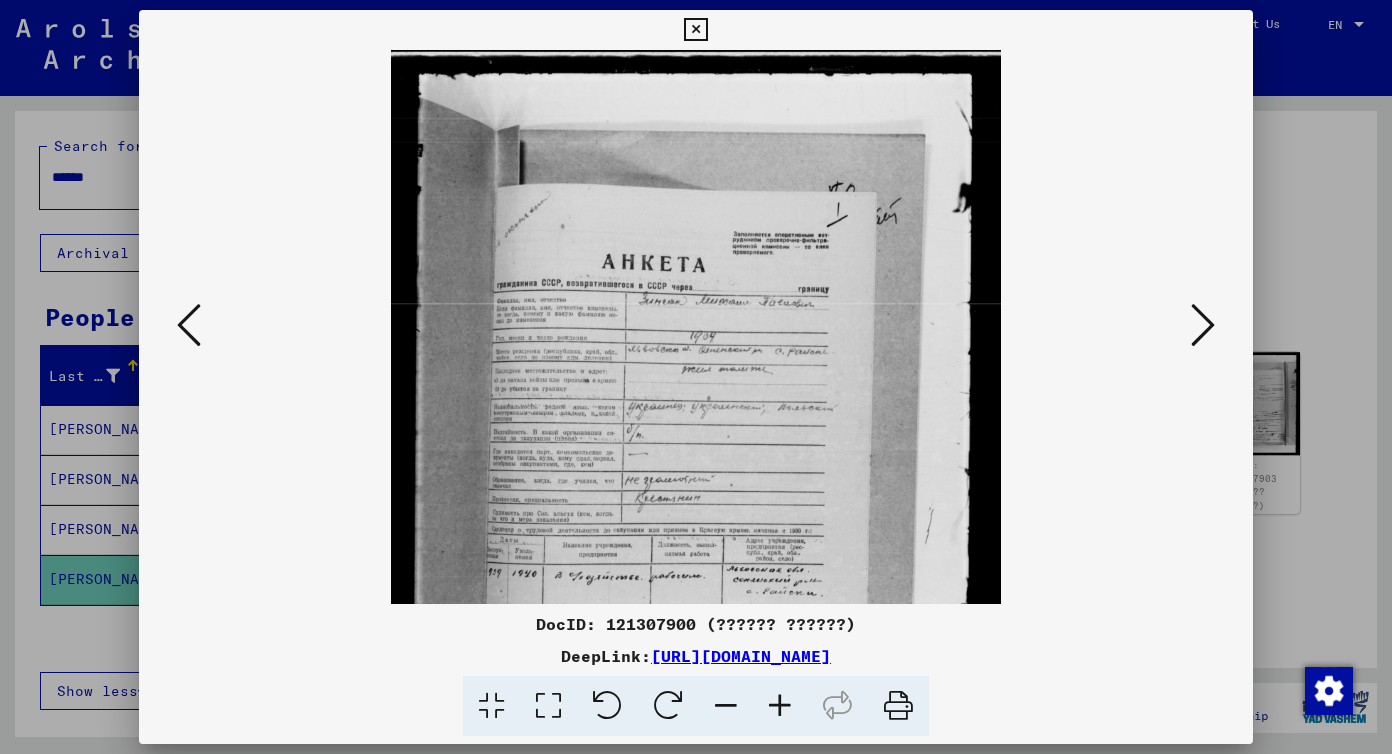 click at bounding box center [780, 706] 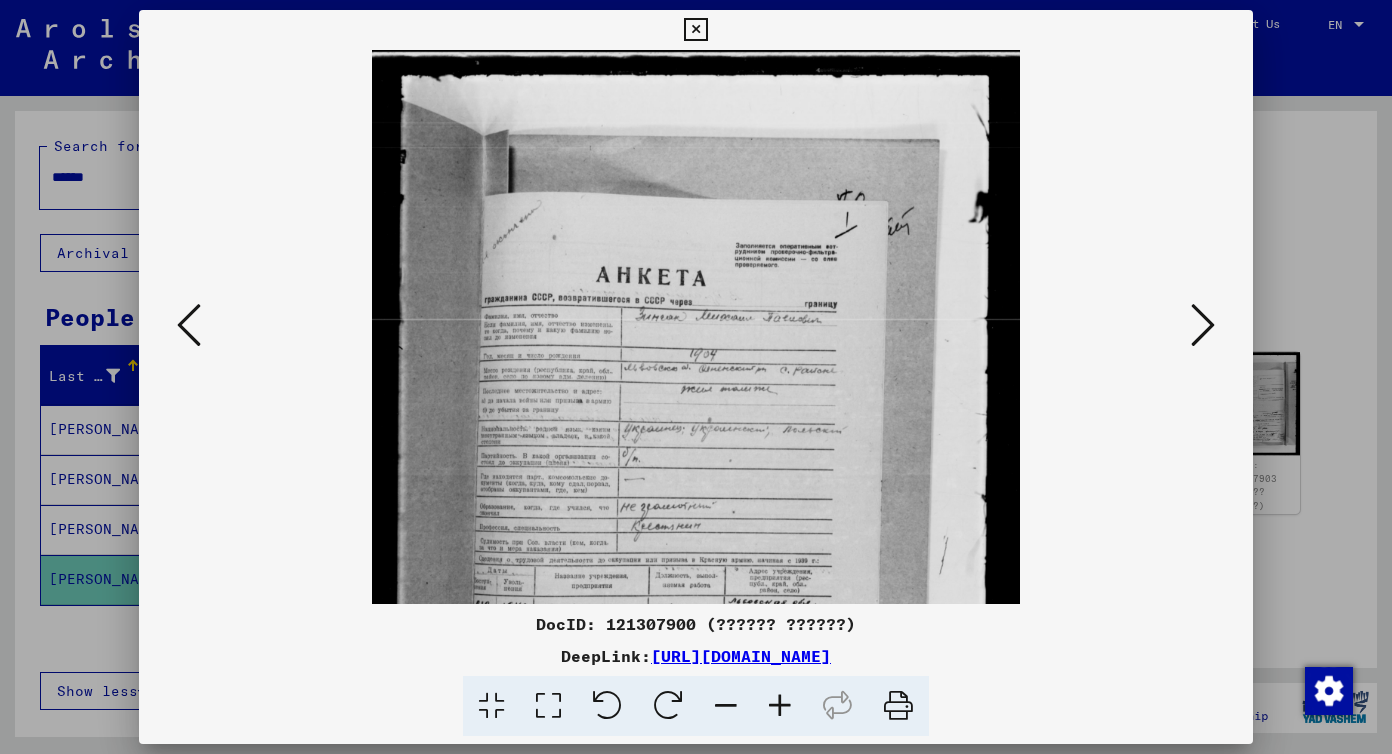 click at bounding box center [780, 706] 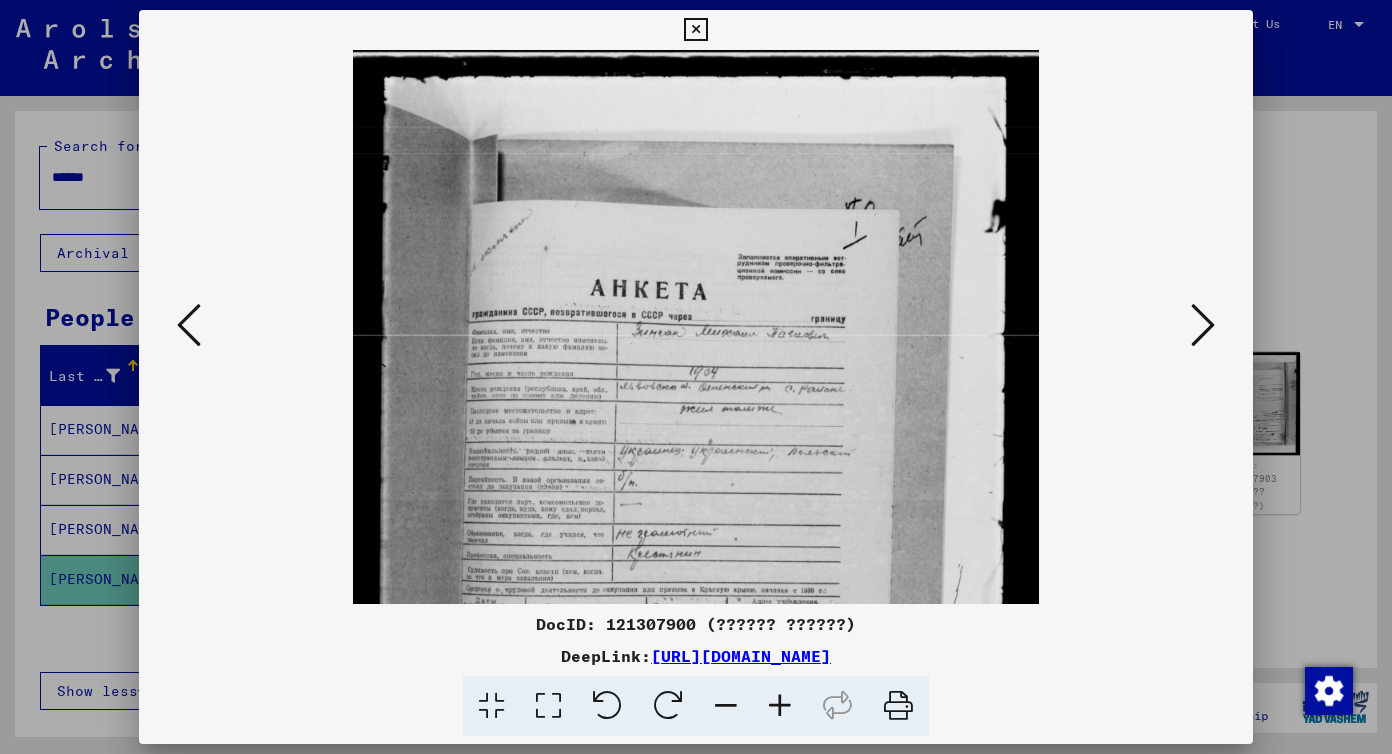 click at bounding box center (780, 706) 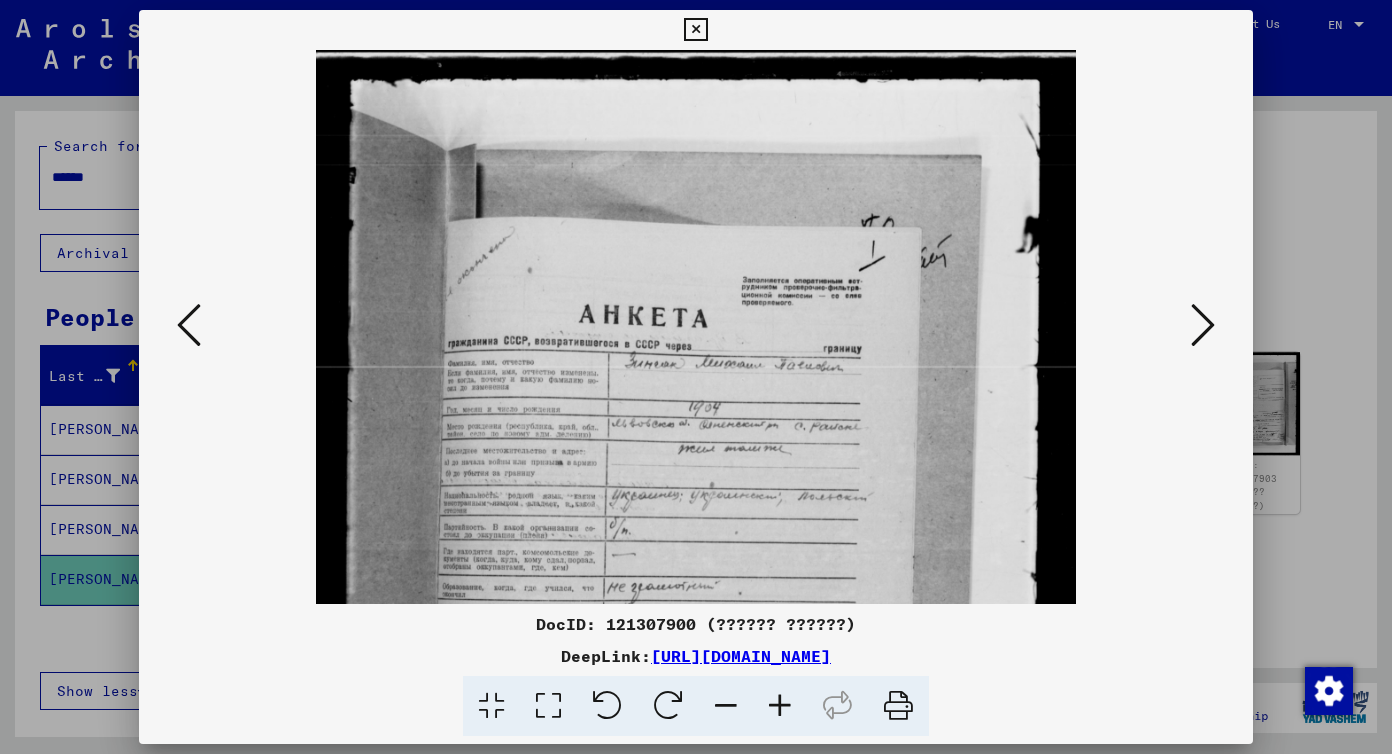 click at bounding box center (780, 706) 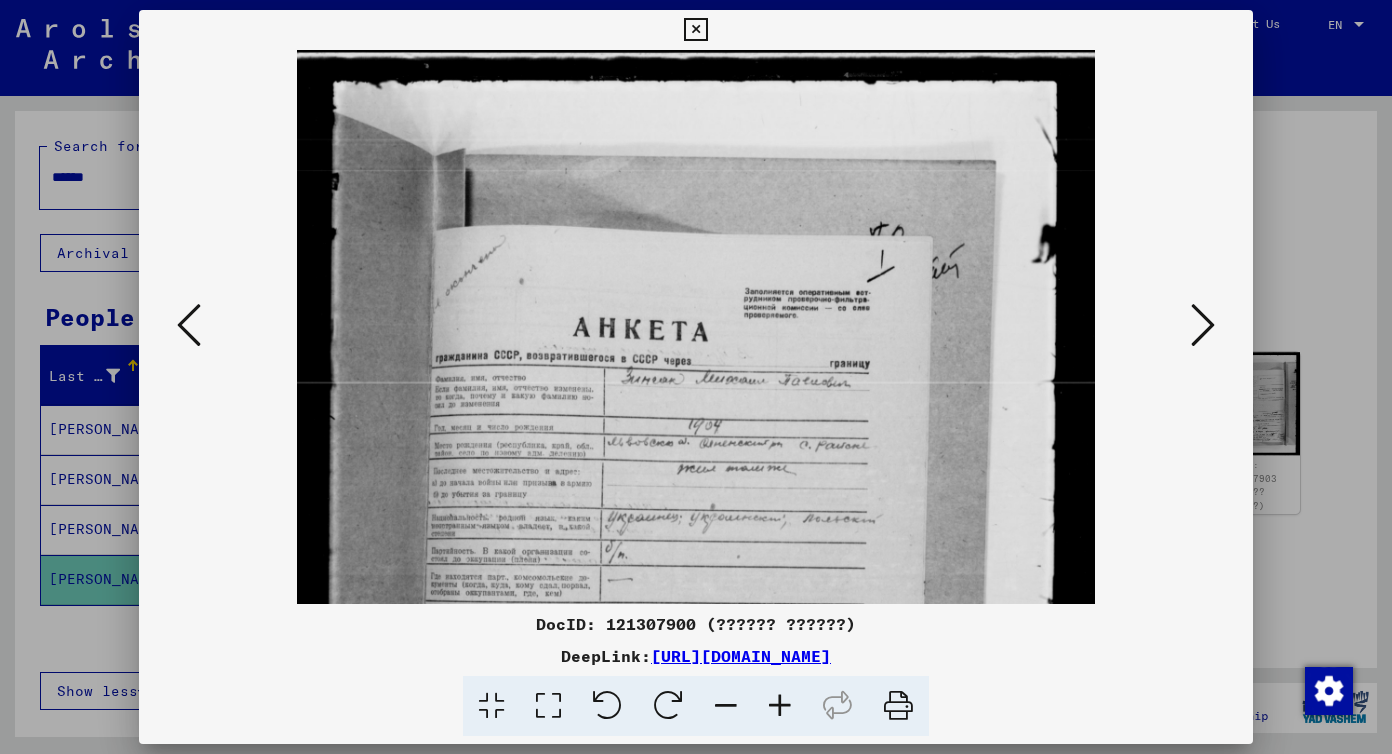 click at bounding box center (780, 706) 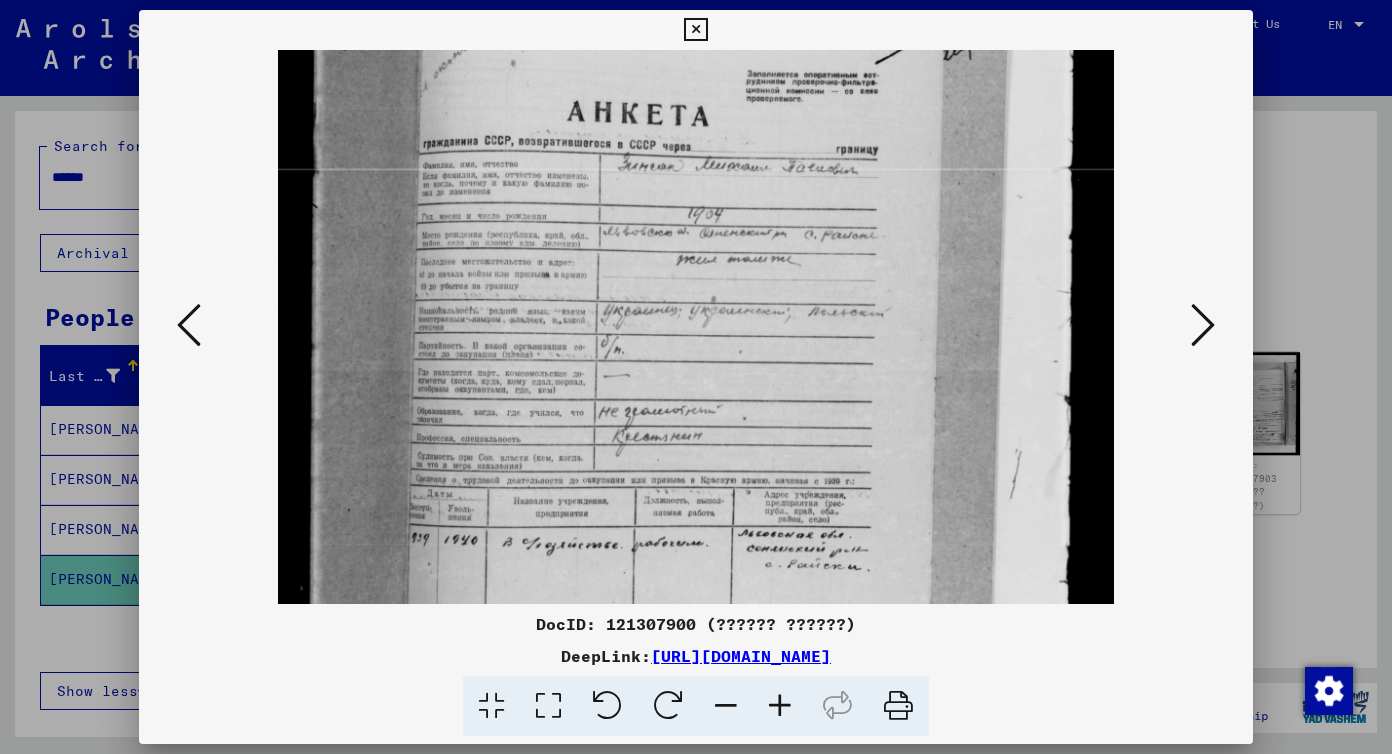 scroll, scrollTop: 270, scrollLeft: 0, axis: vertical 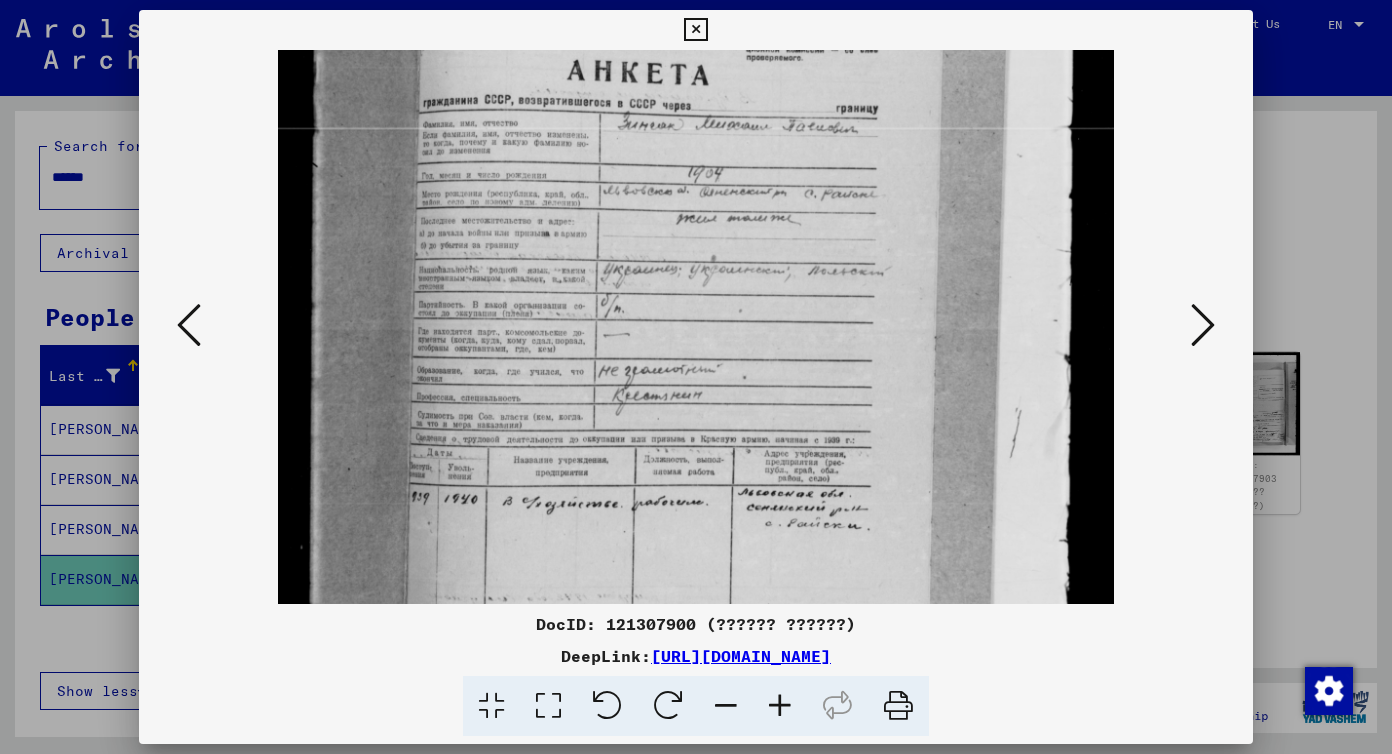 drag, startPoint x: 661, startPoint y: 546, endPoint x: 702, endPoint y: 276, distance: 273.0952 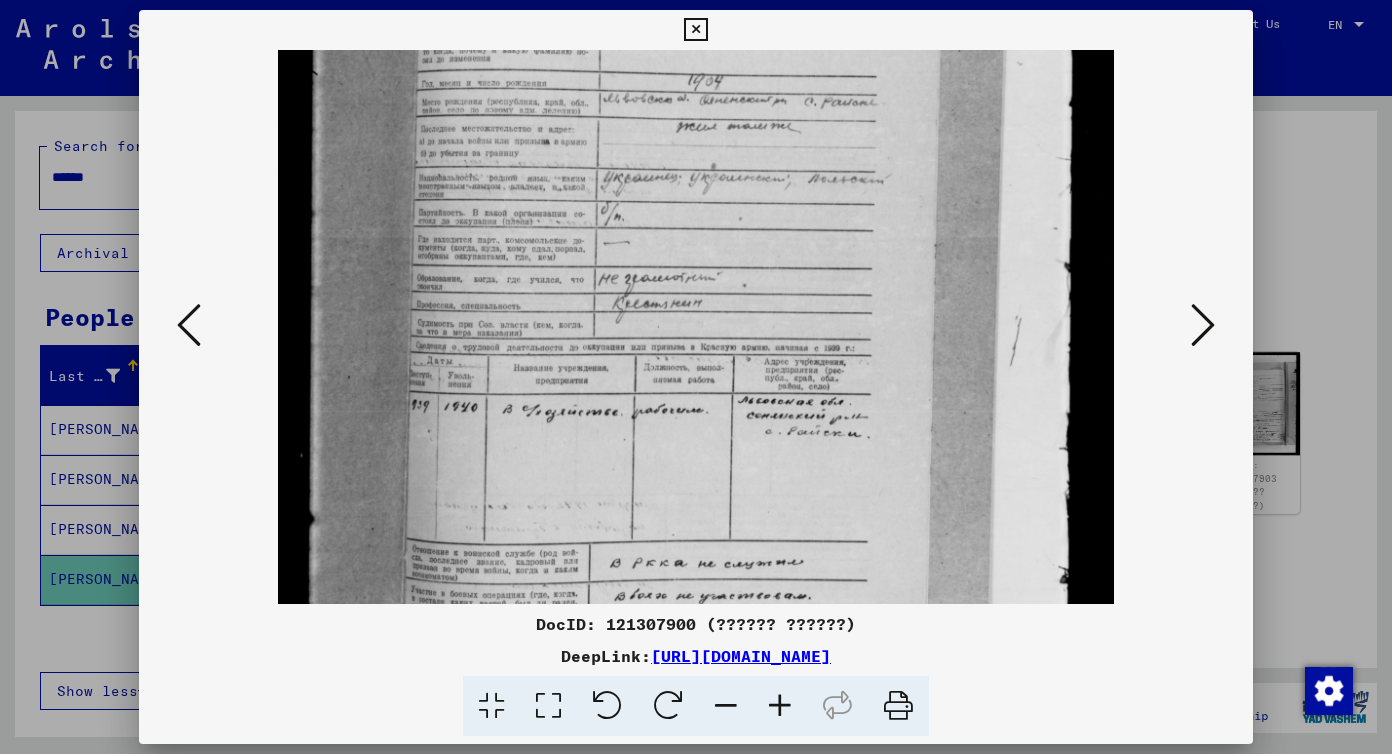 drag, startPoint x: 650, startPoint y: 506, endPoint x: 670, endPoint y: 406, distance: 101.98039 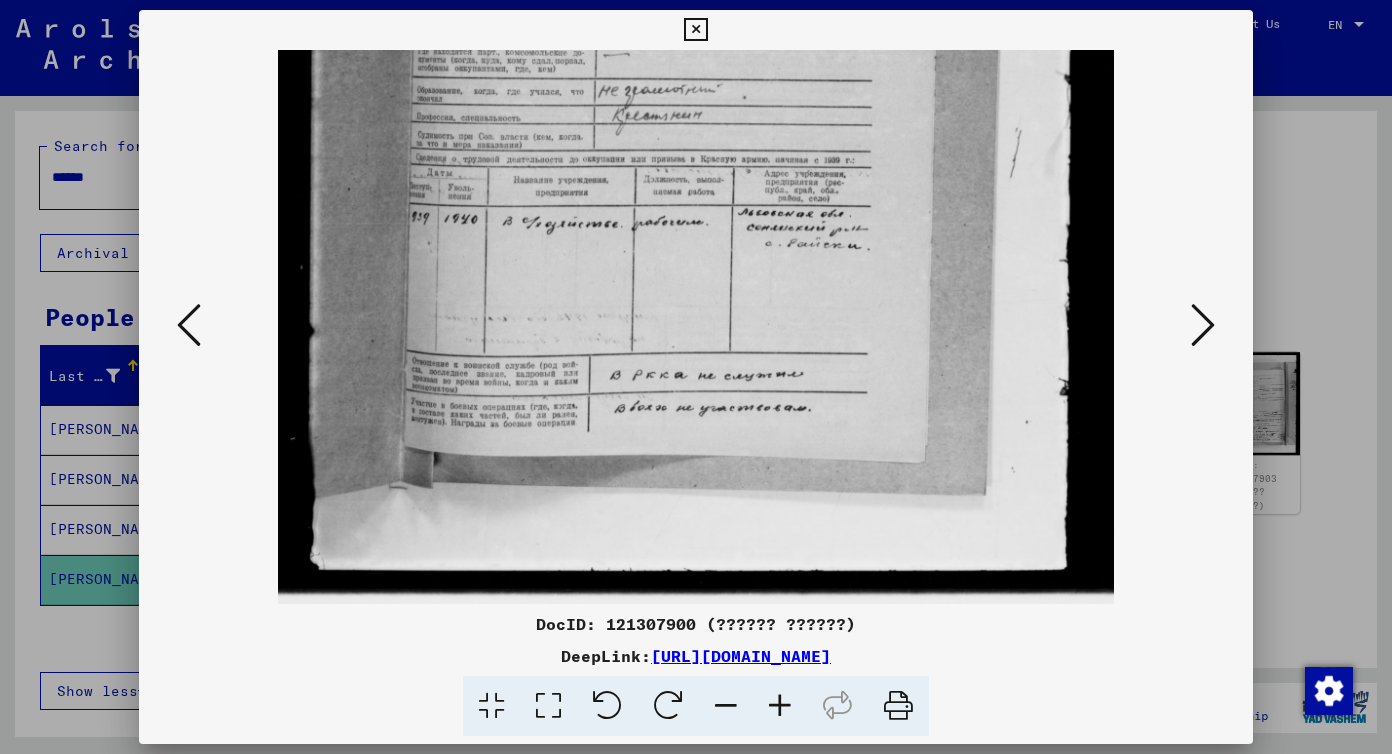drag, startPoint x: 796, startPoint y: 340, endPoint x: 791, endPoint y: 240, distance: 100.12492 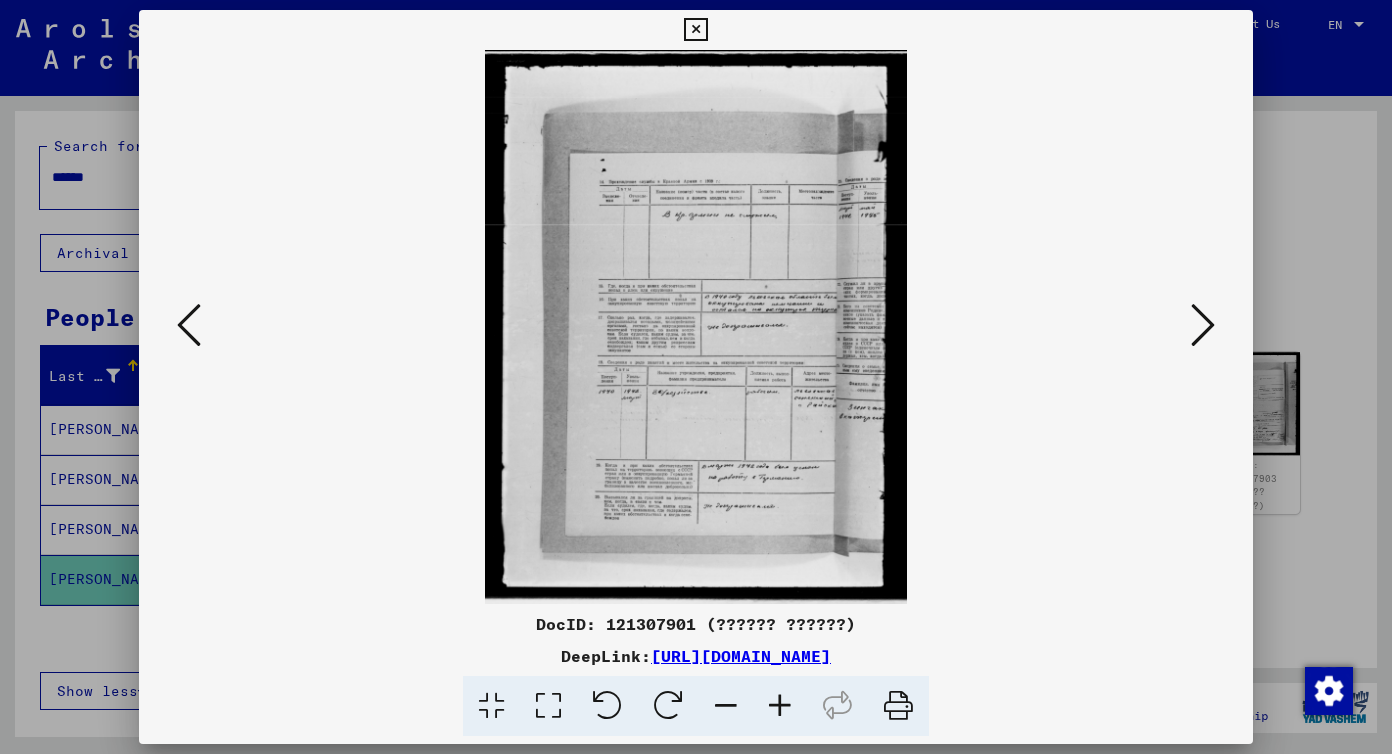 scroll, scrollTop: 0, scrollLeft: 0, axis: both 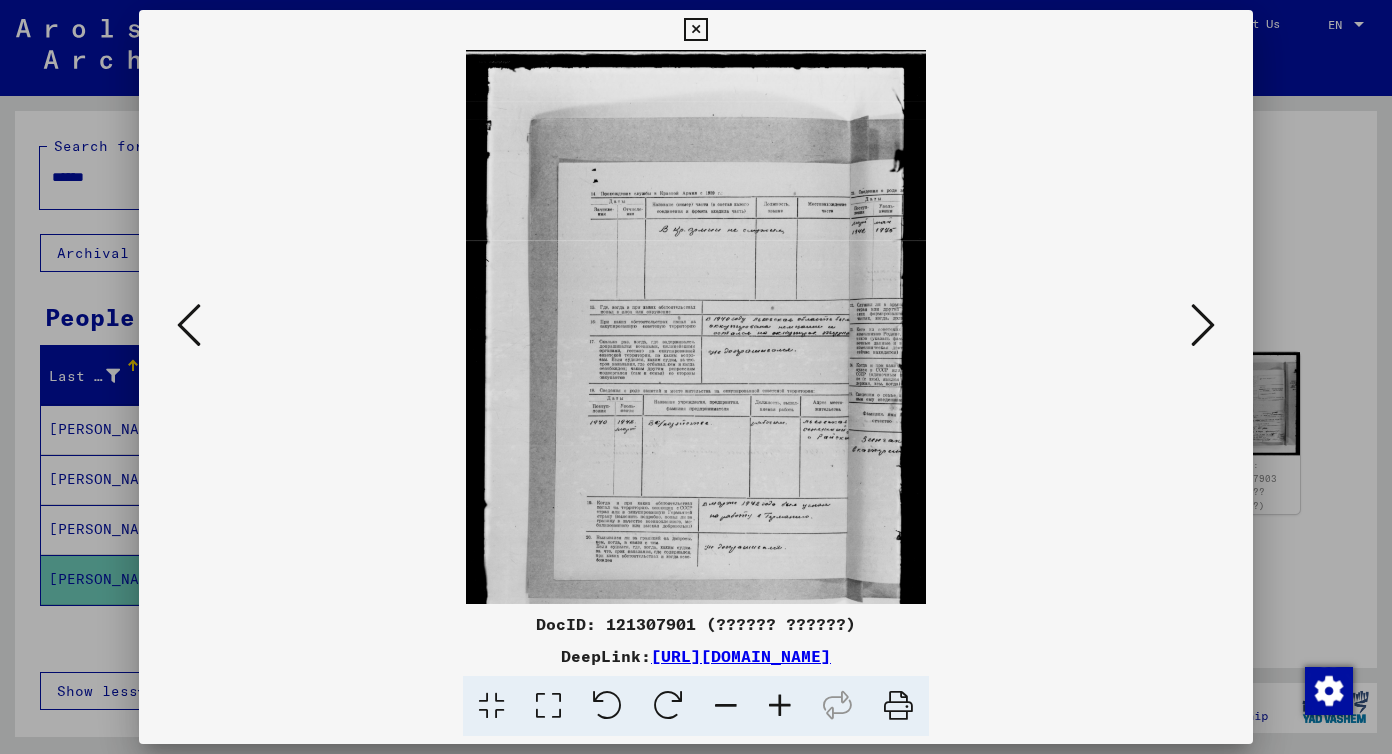 click at bounding box center (780, 706) 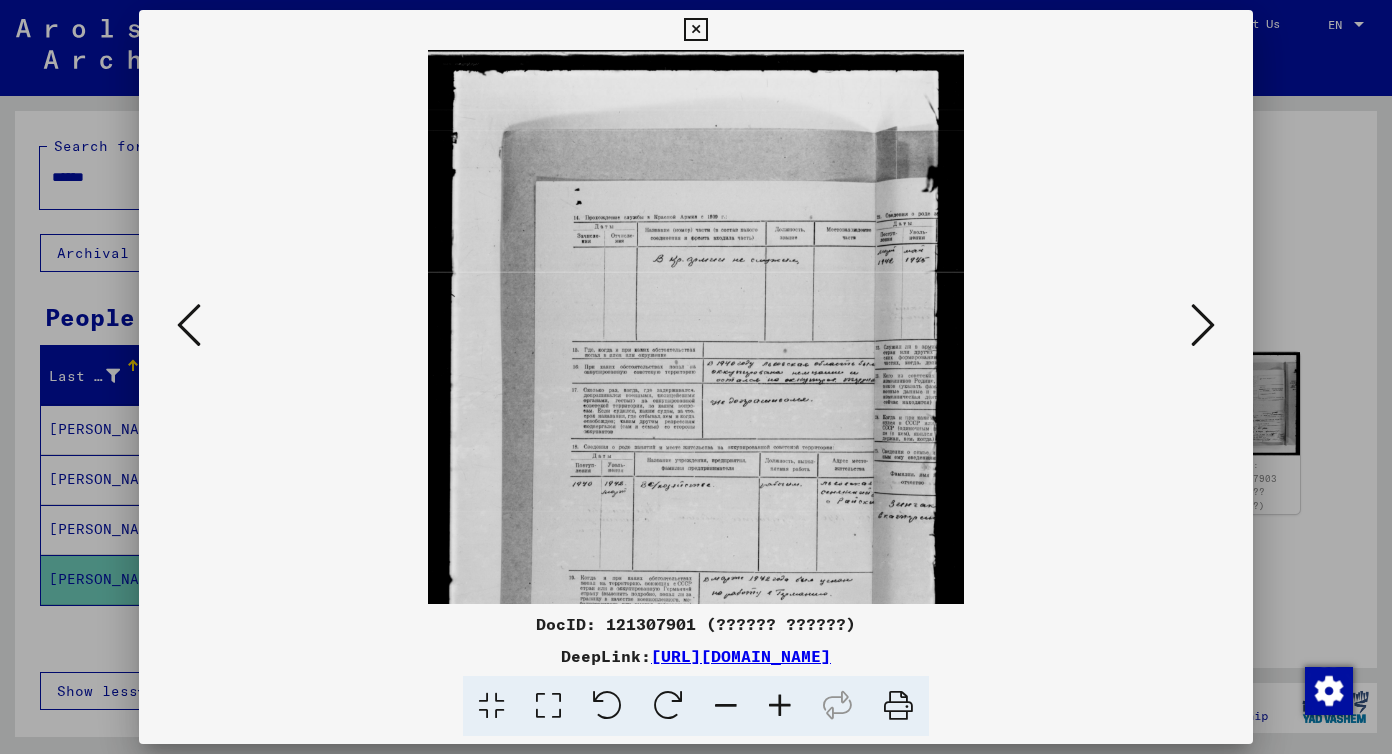 click at bounding box center [780, 706] 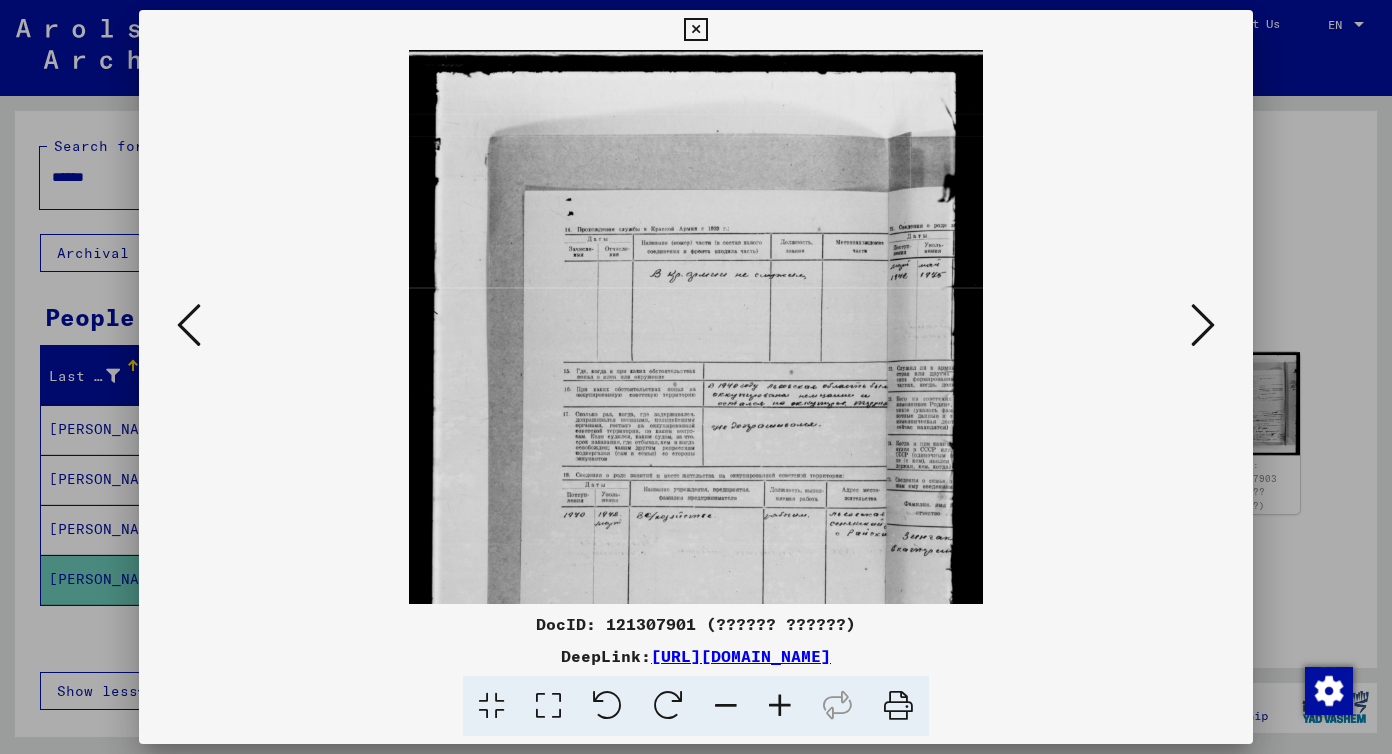 click at bounding box center (780, 706) 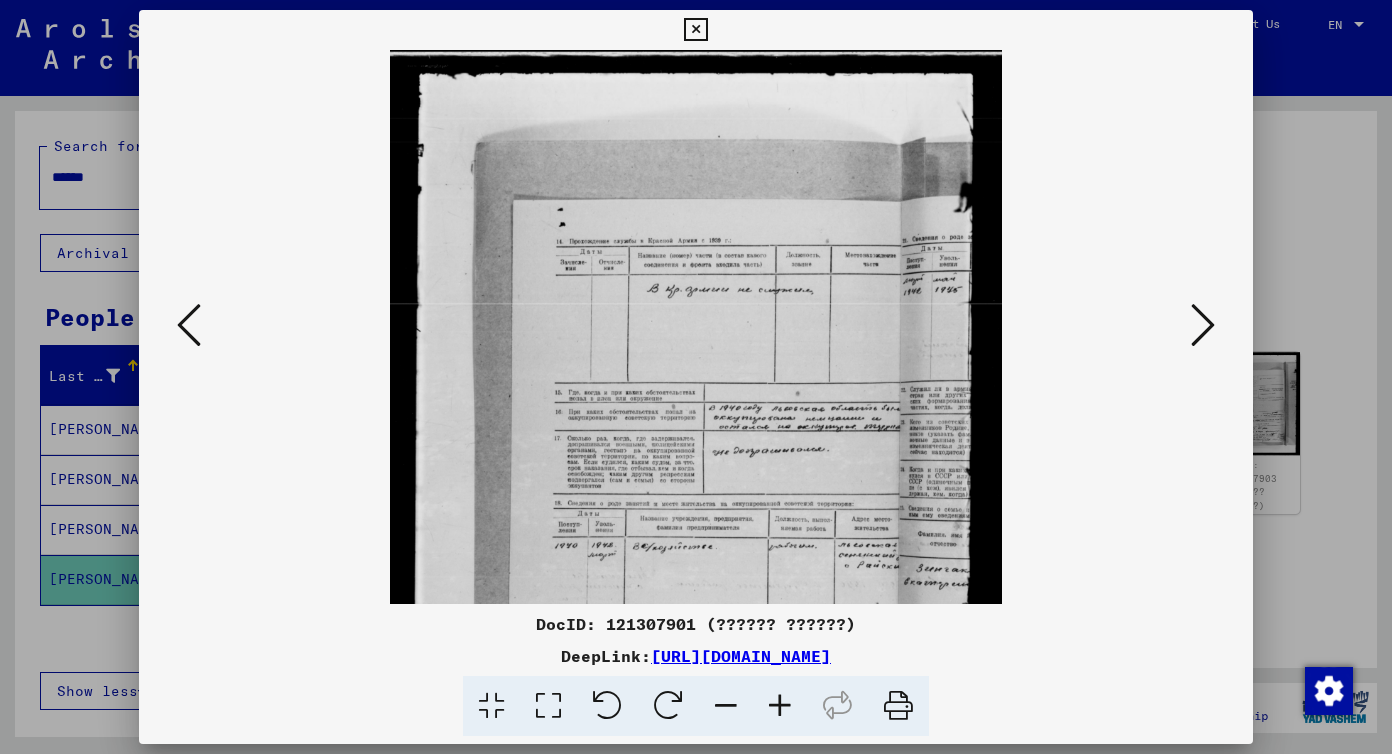 click at bounding box center (780, 706) 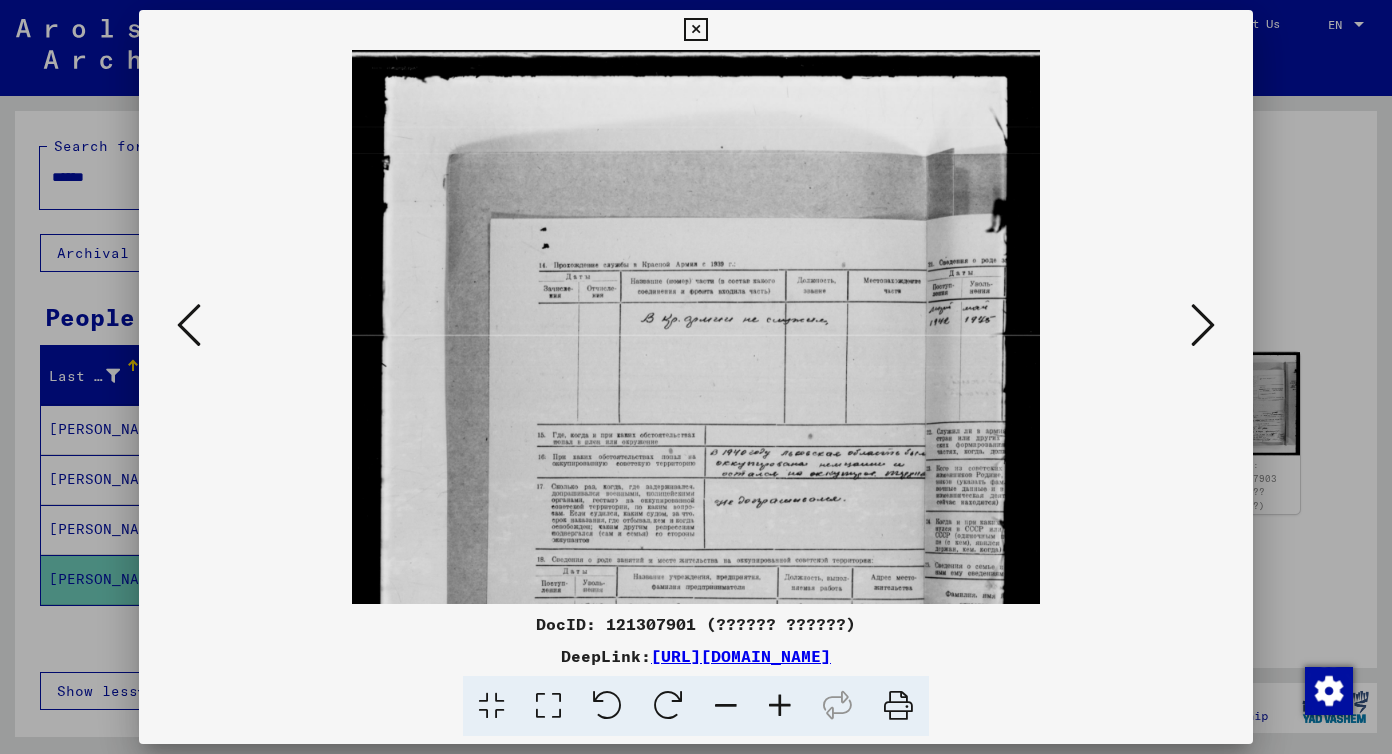 click at bounding box center (780, 706) 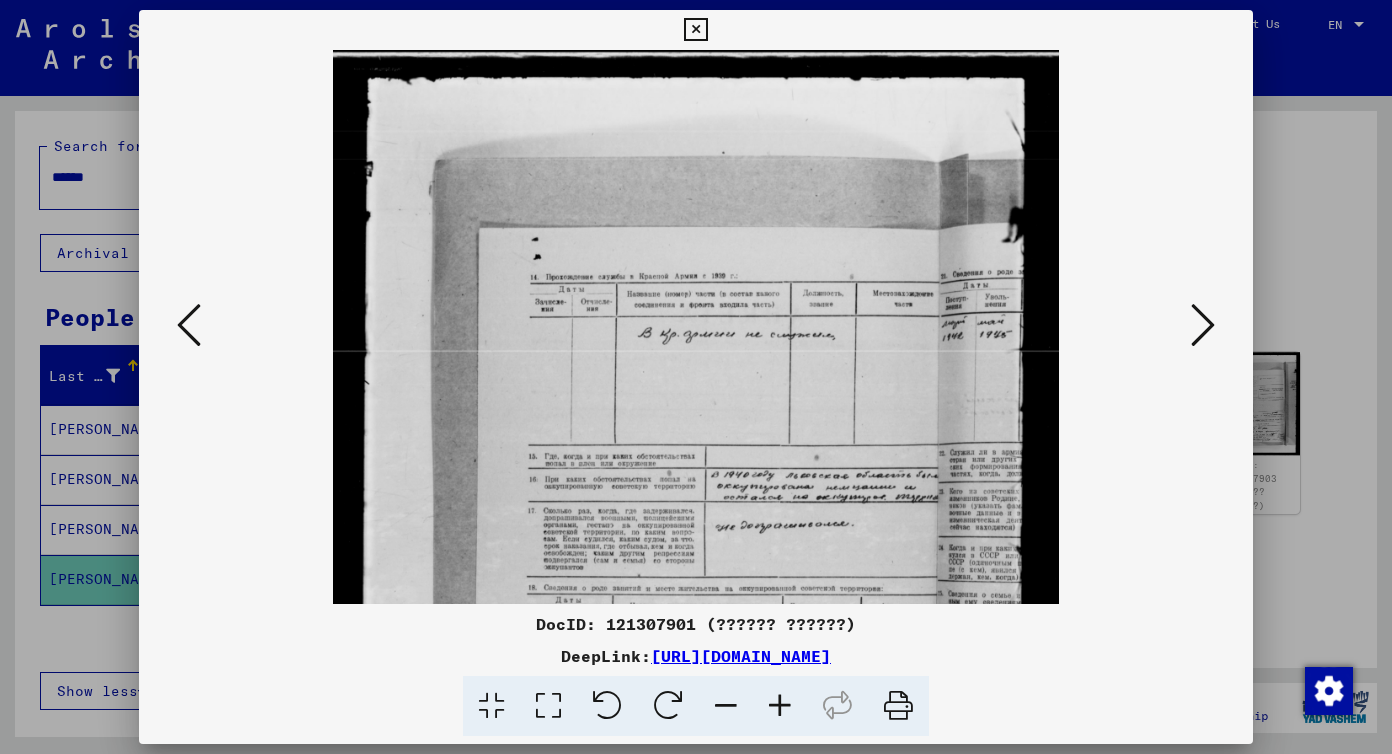 click at bounding box center [780, 706] 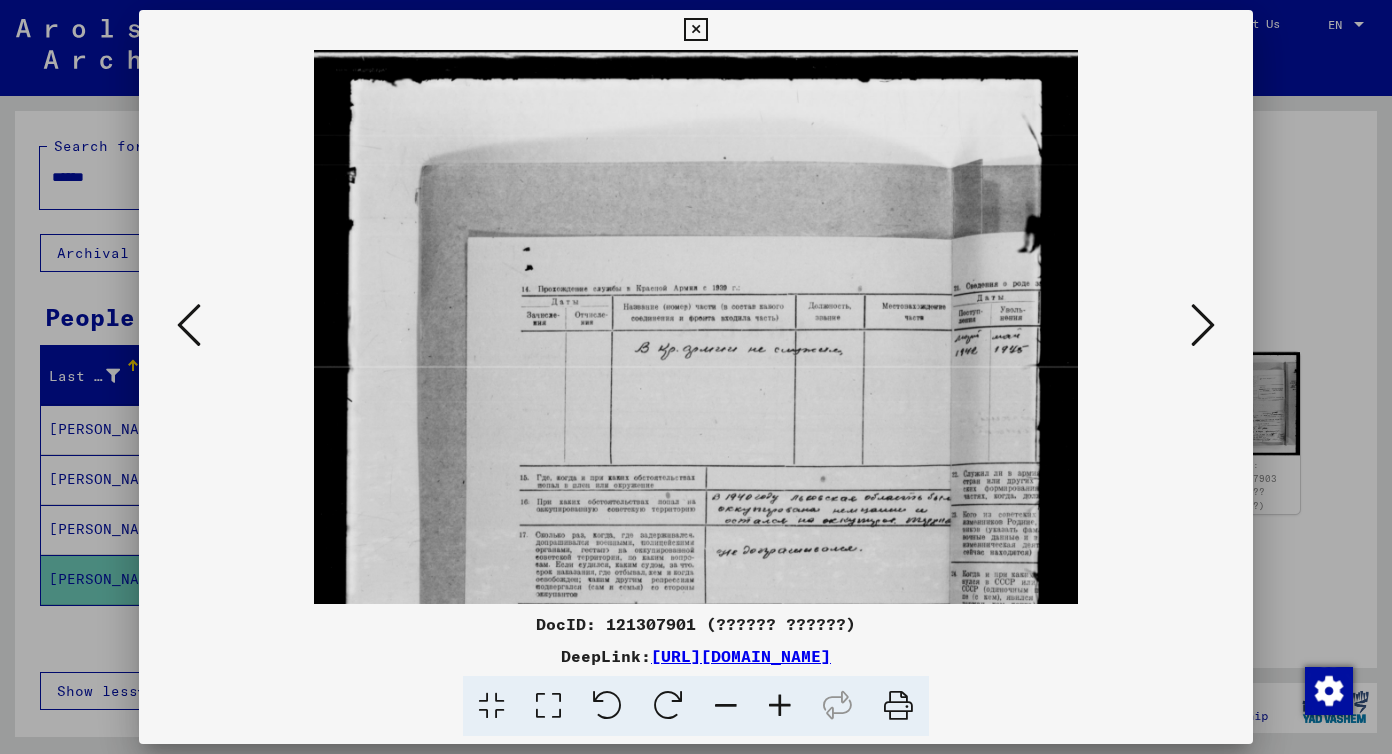 click at bounding box center [780, 706] 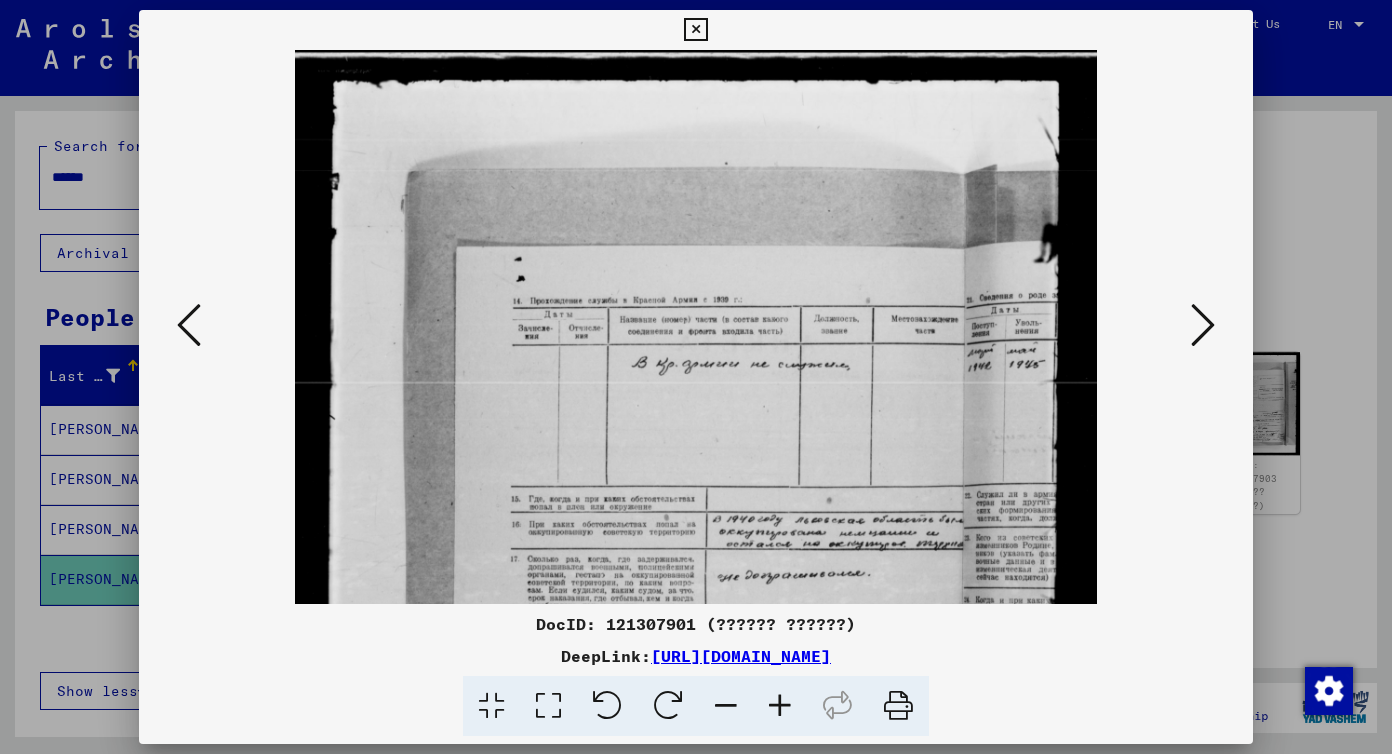 drag, startPoint x: 787, startPoint y: 699, endPoint x: 746, endPoint y: 697, distance: 41.04875 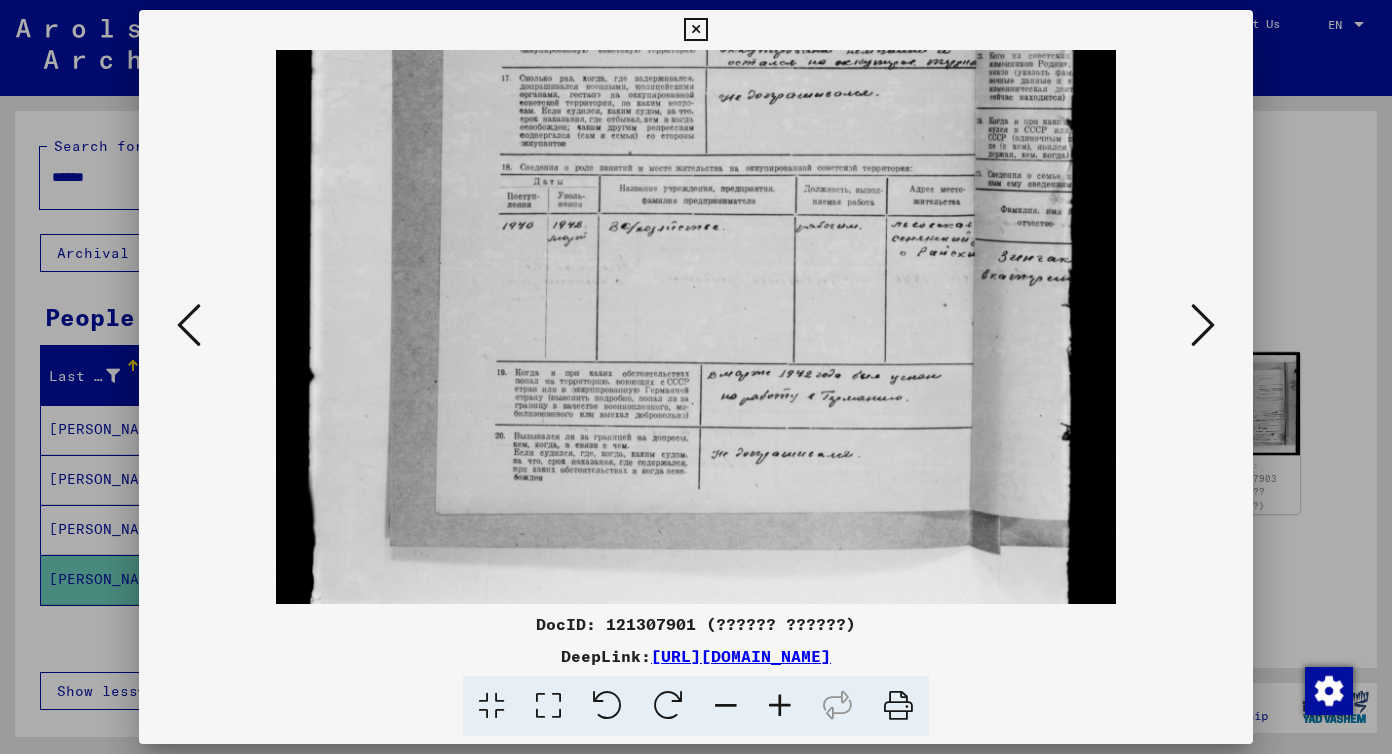 drag, startPoint x: 623, startPoint y: 506, endPoint x: 728, endPoint y: 47, distance: 470.85666 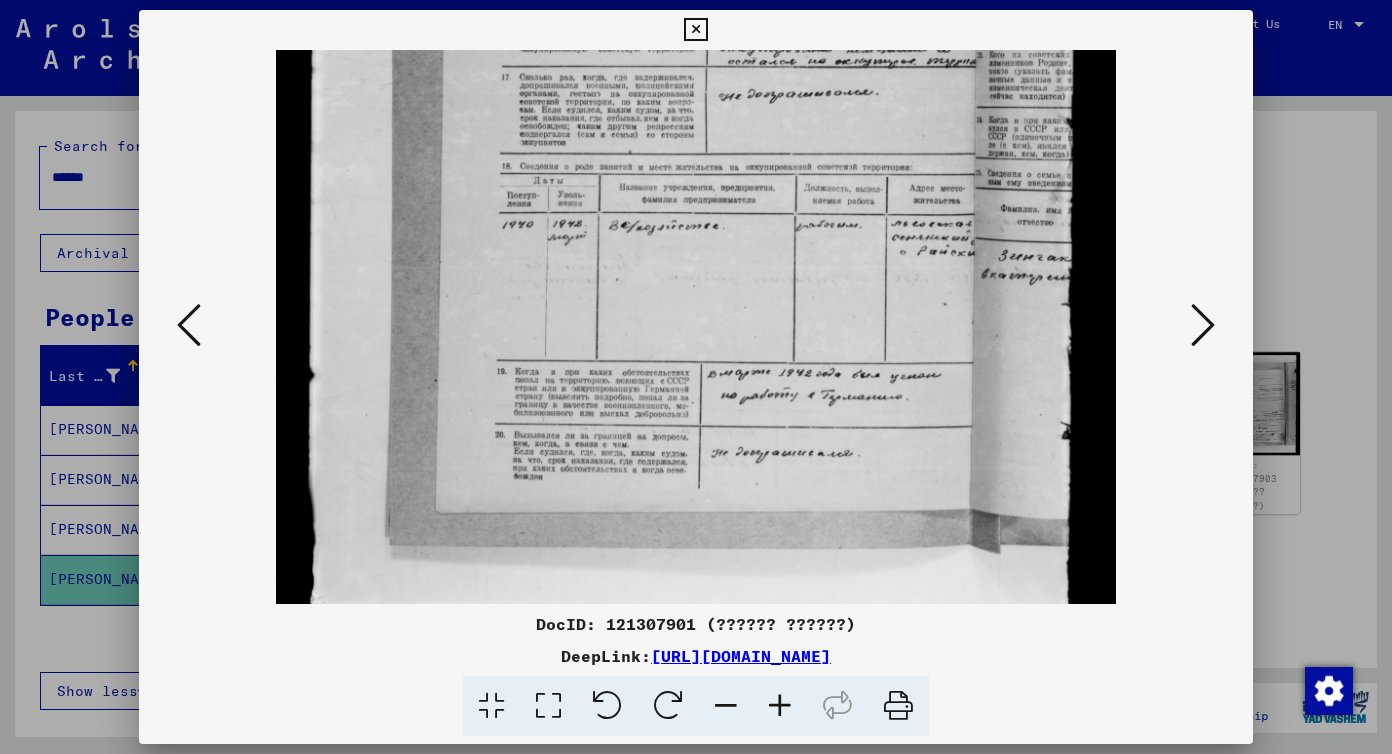 click at bounding box center [695, 30] 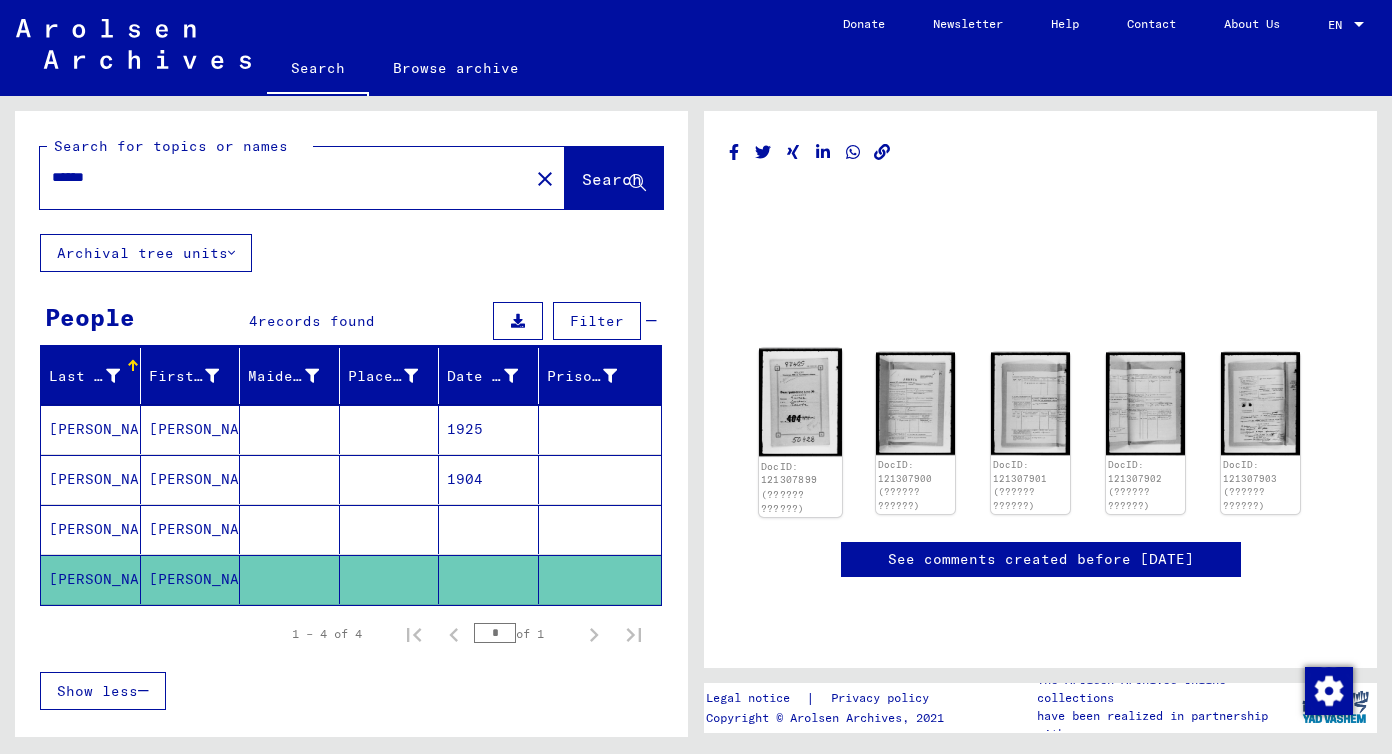 click 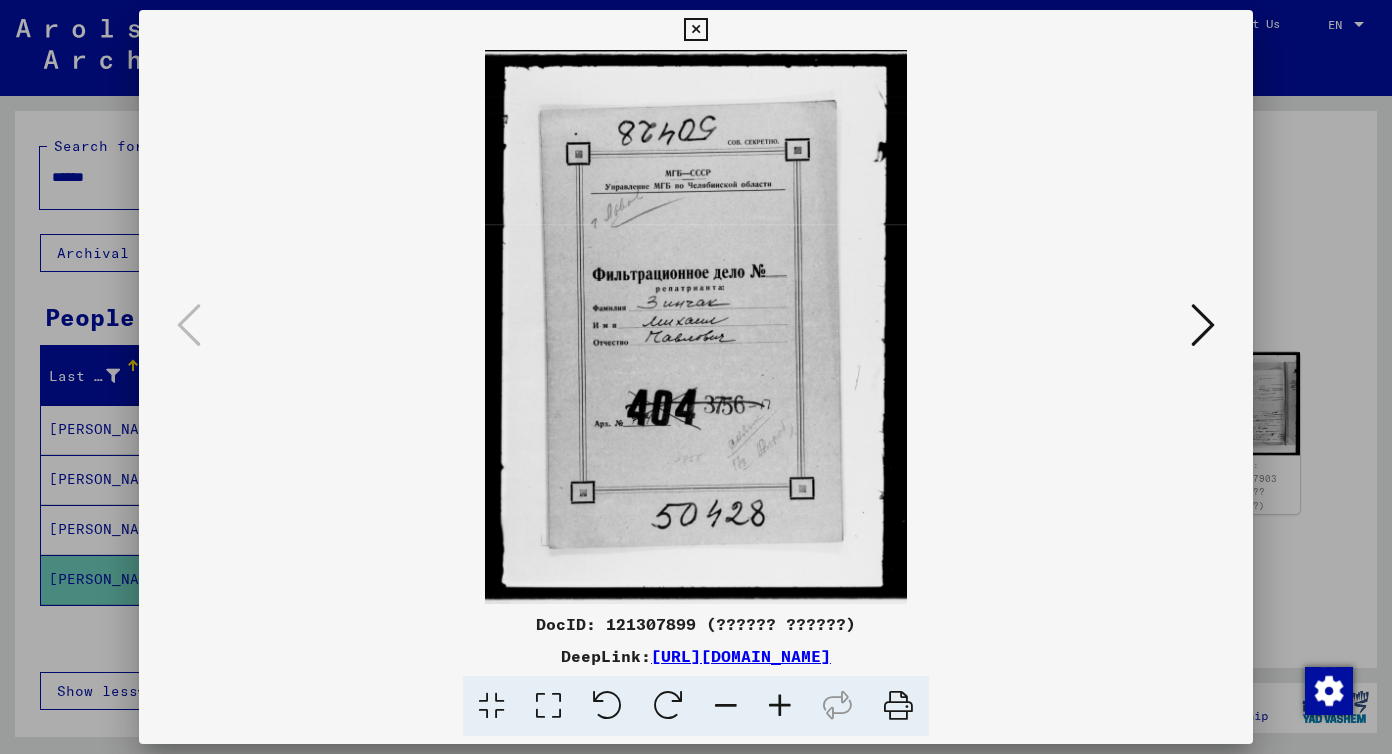 drag, startPoint x: 1244, startPoint y: 134, endPoint x: 1215, endPoint y: 116, distance: 34.132095 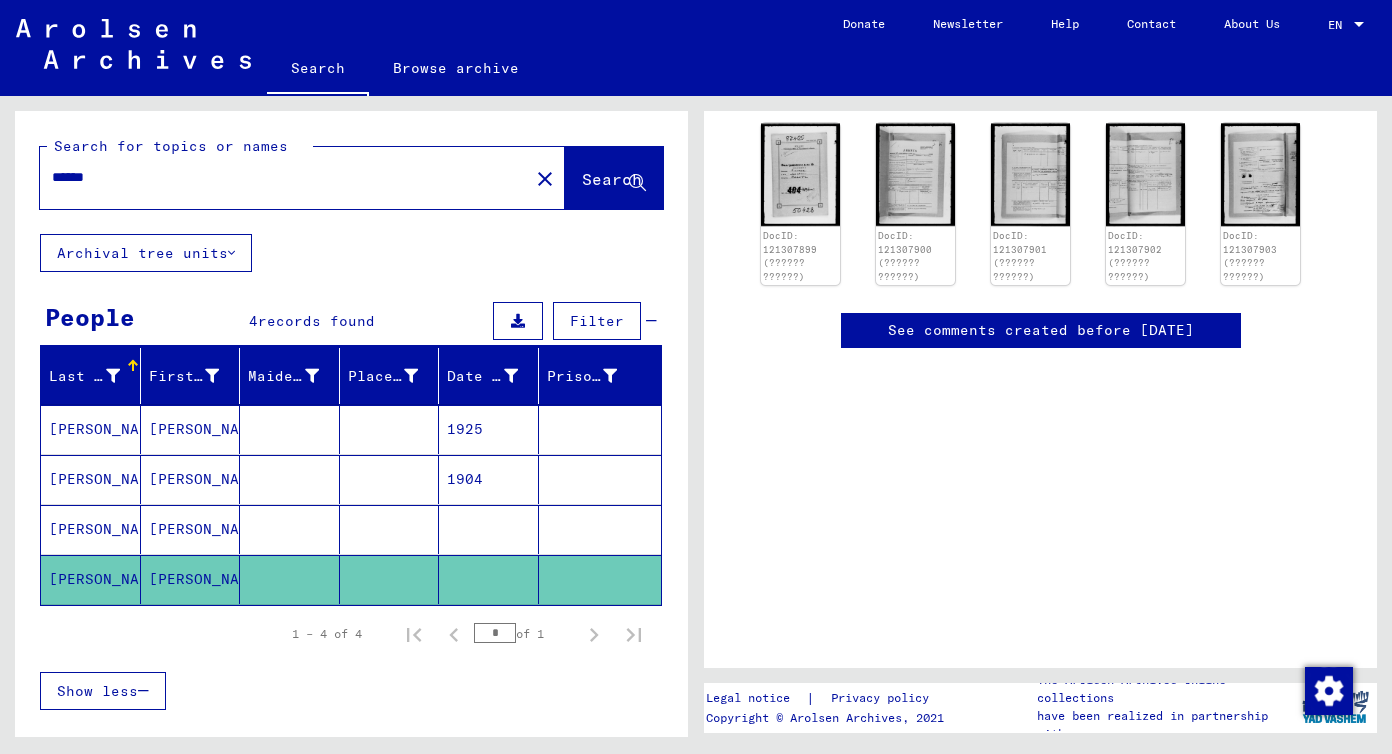 scroll, scrollTop: 177, scrollLeft: 0, axis: vertical 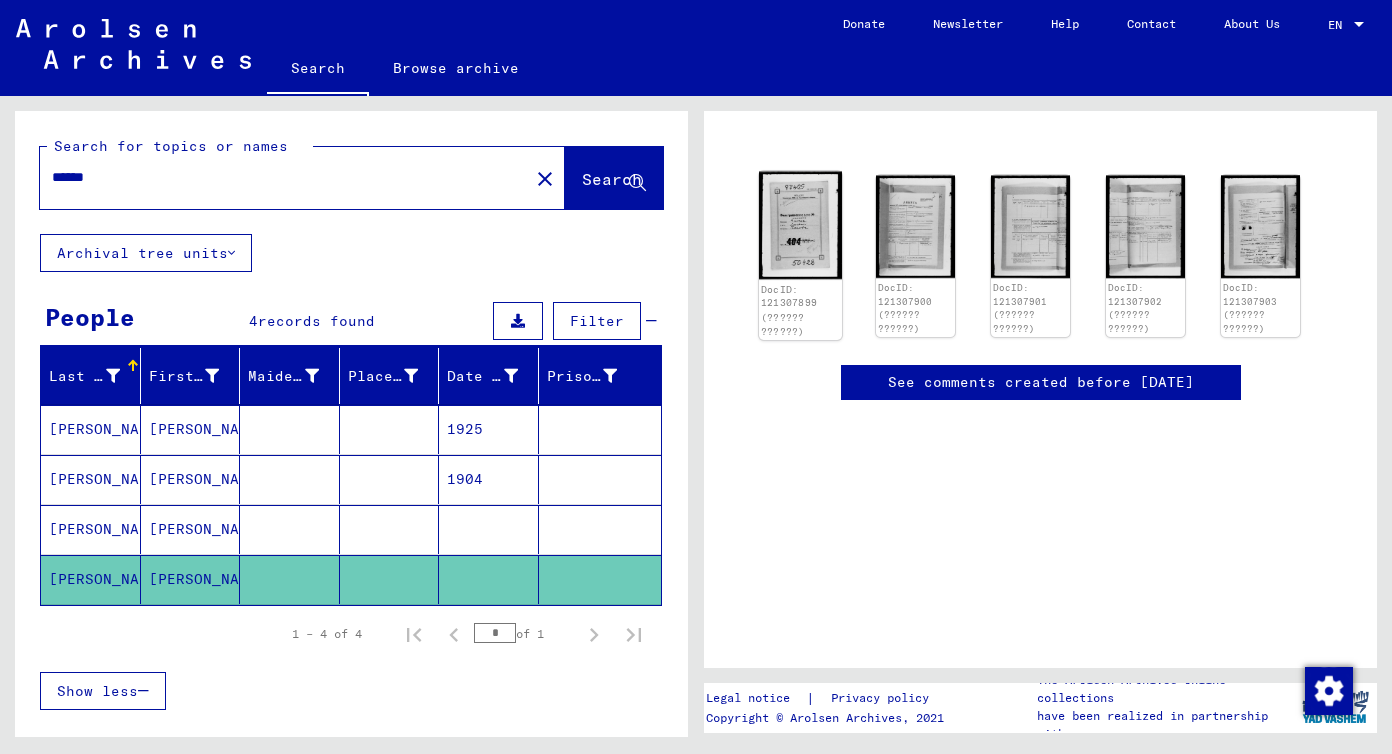 click 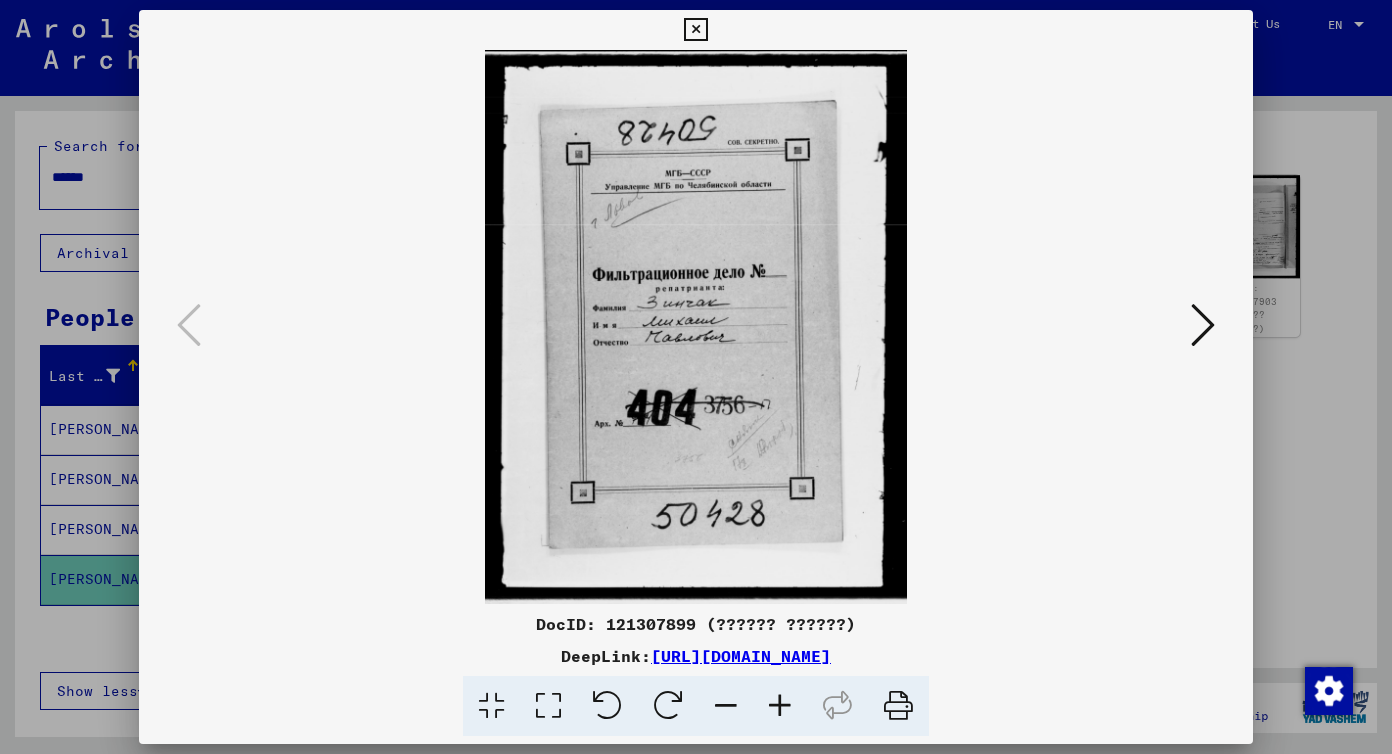click at bounding box center [780, 706] 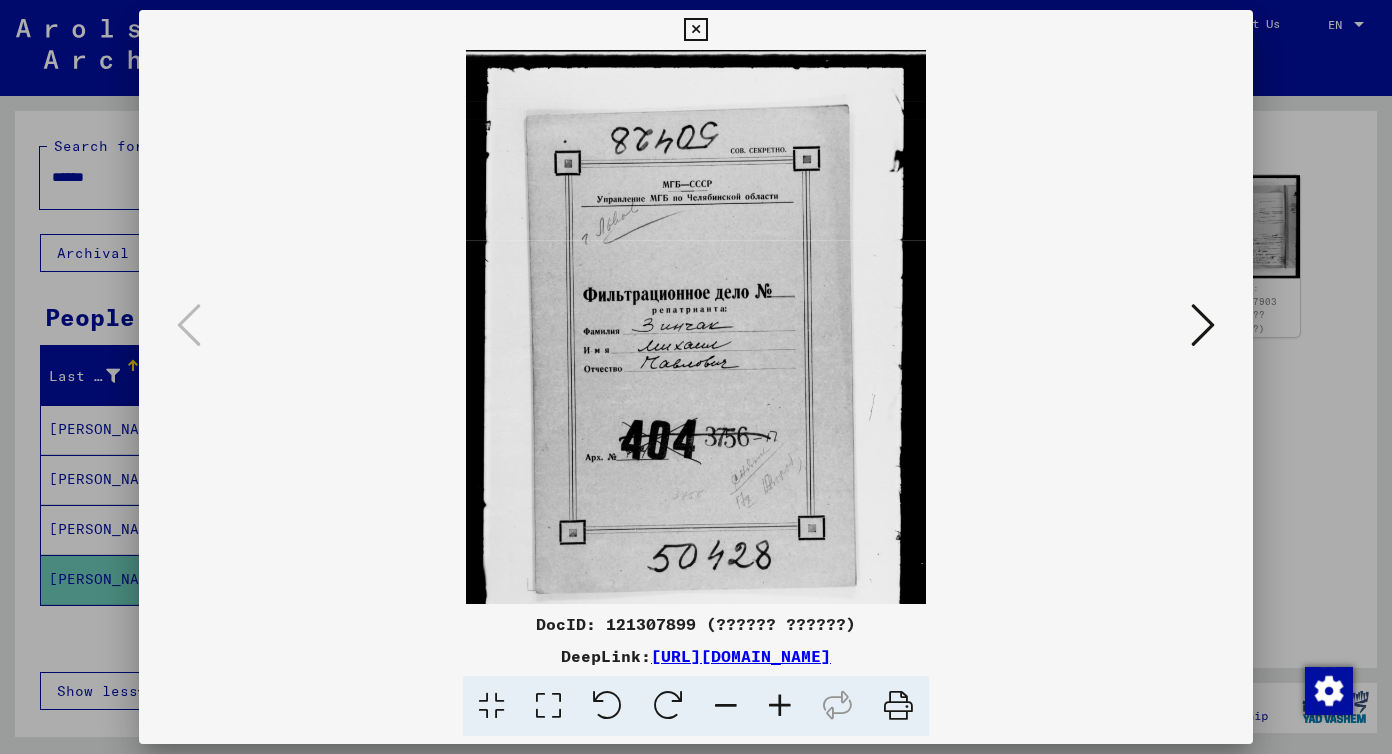 click at bounding box center [780, 706] 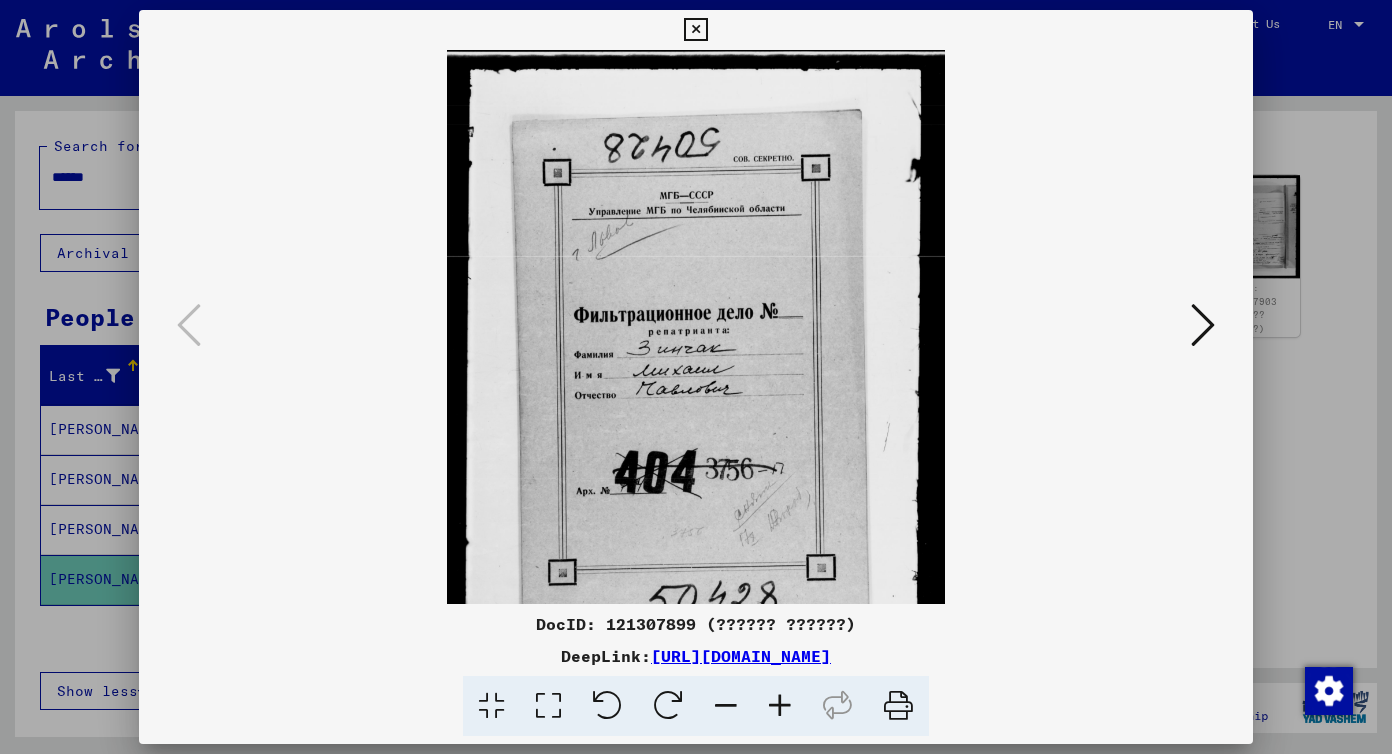 click at bounding box center [780, 706] 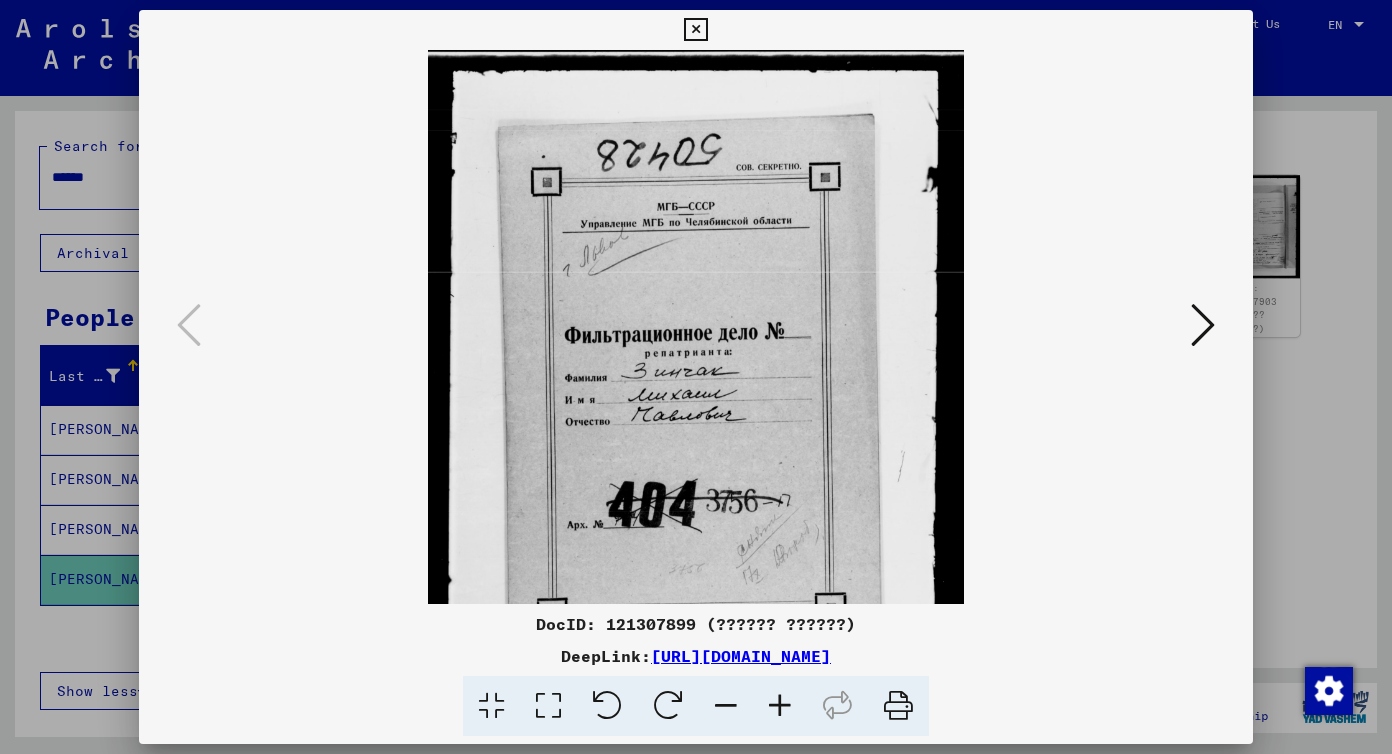 click at bounding box center (780, 706) 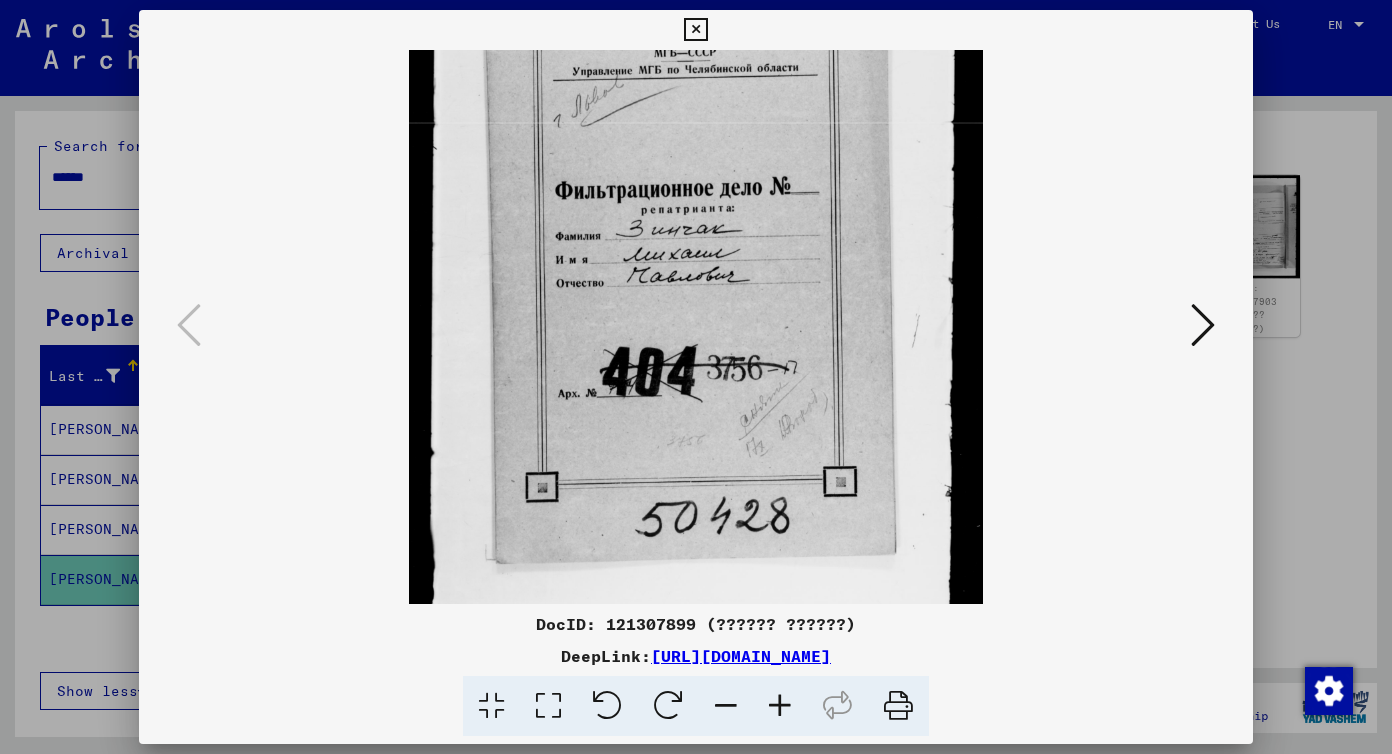 drag, startPoint x: 714, startPoint y: 589, endPoint x: 805, endPoint y: 424, distance: 188.43036 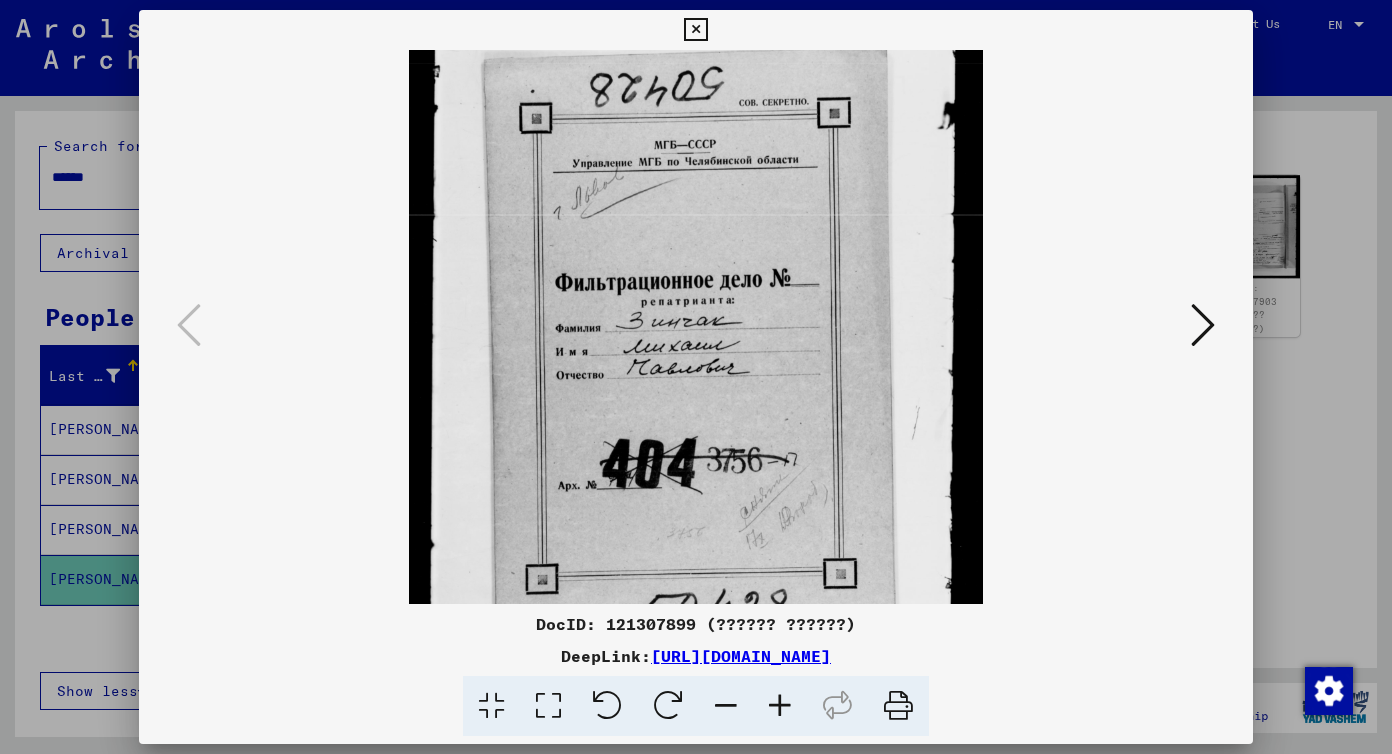 drag, startPoint x: 735, startPoint y: 481, endPoint x: 716, endPoint y: 538, distance: 60.083275 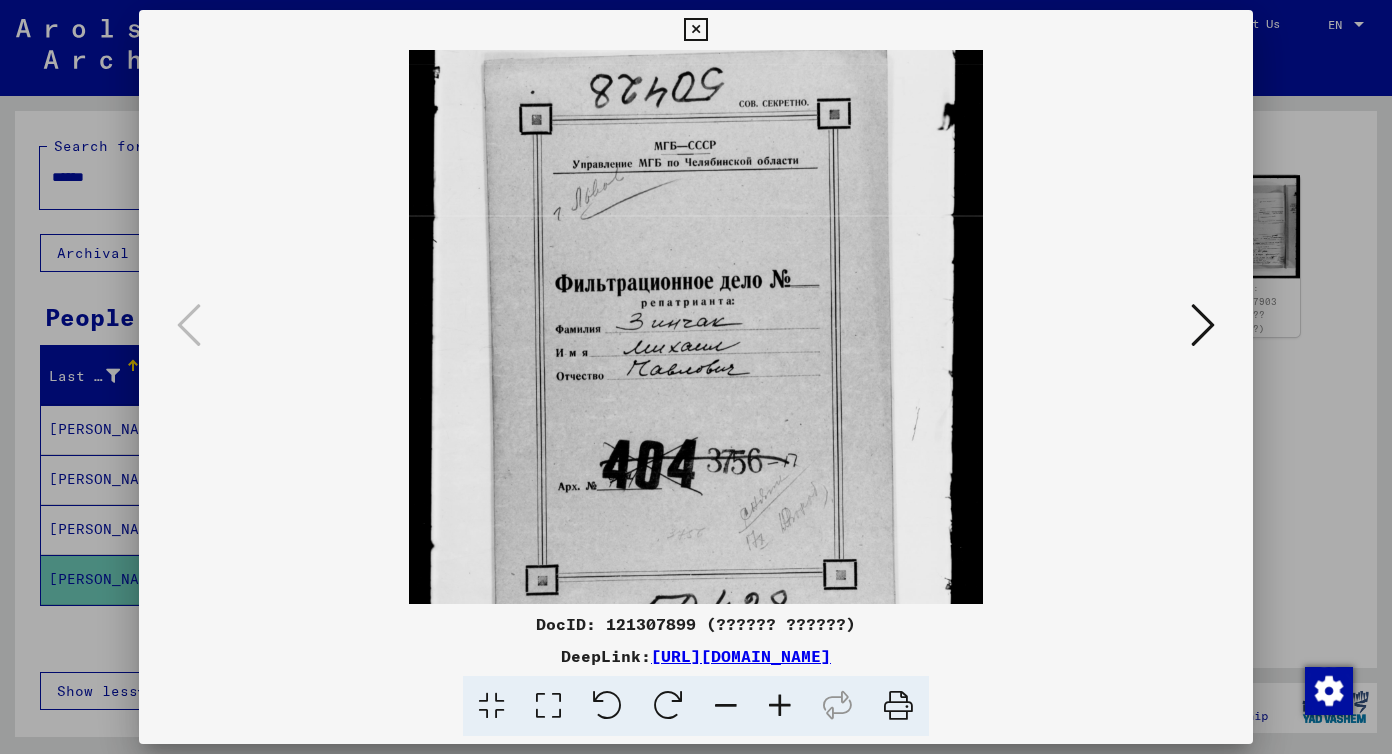 click at bounding box center (696, 355) 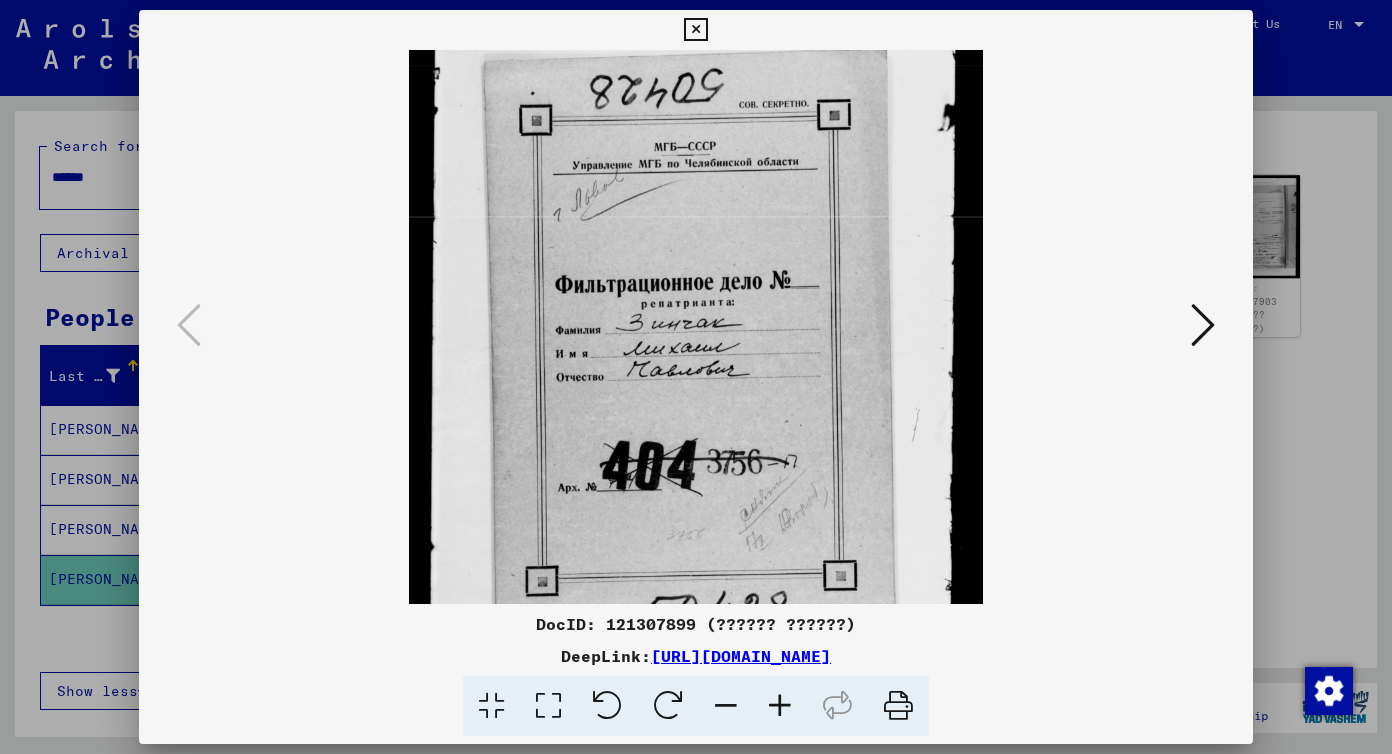 click at bounding box center (696, 356) 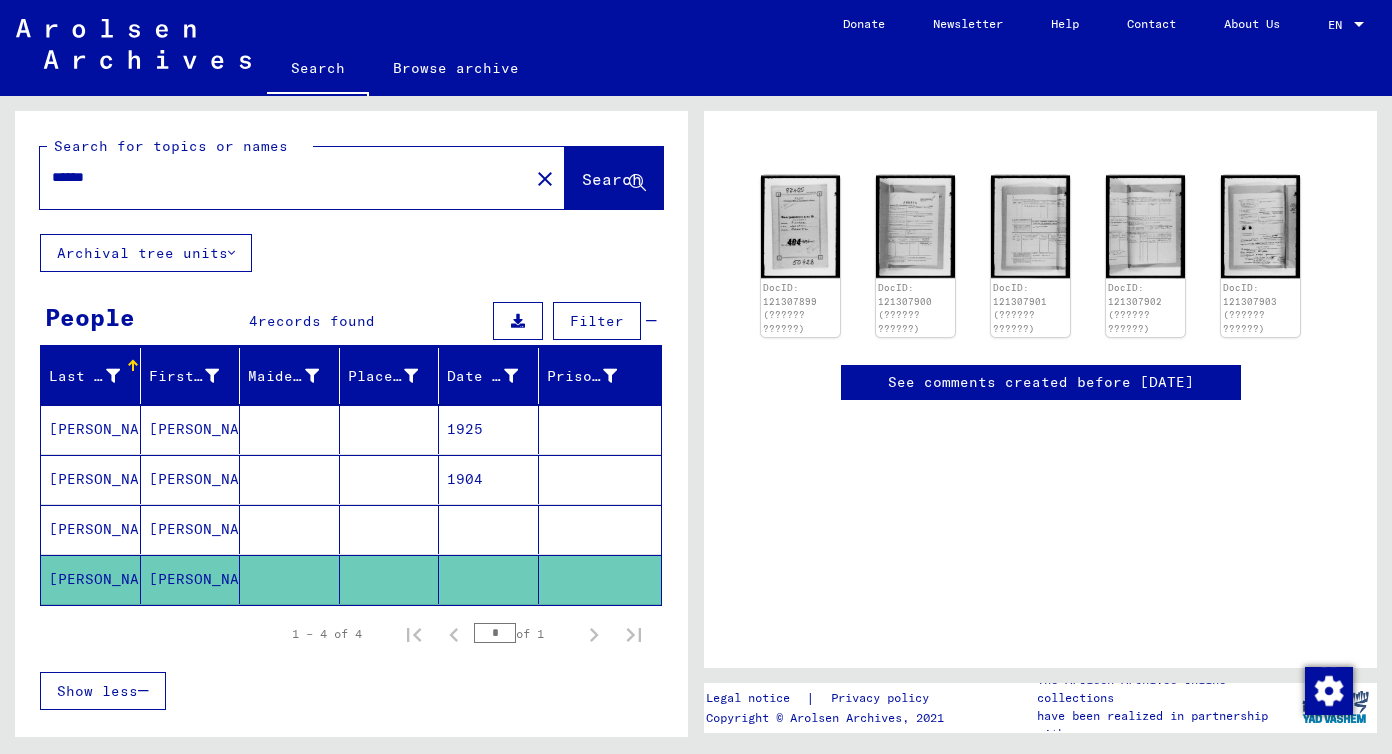 click on "******" at bounding box center [284, 177] 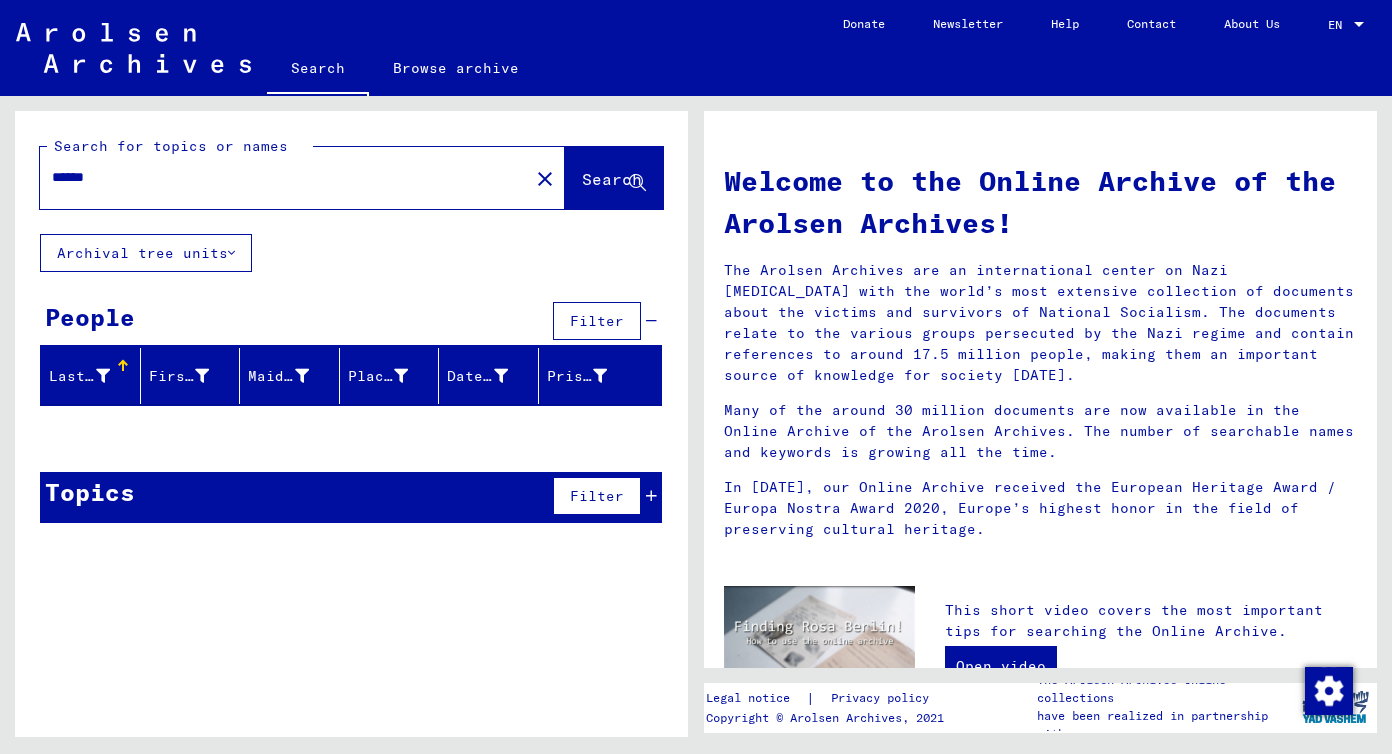 click on "******" at bounding box center (278, 177) 